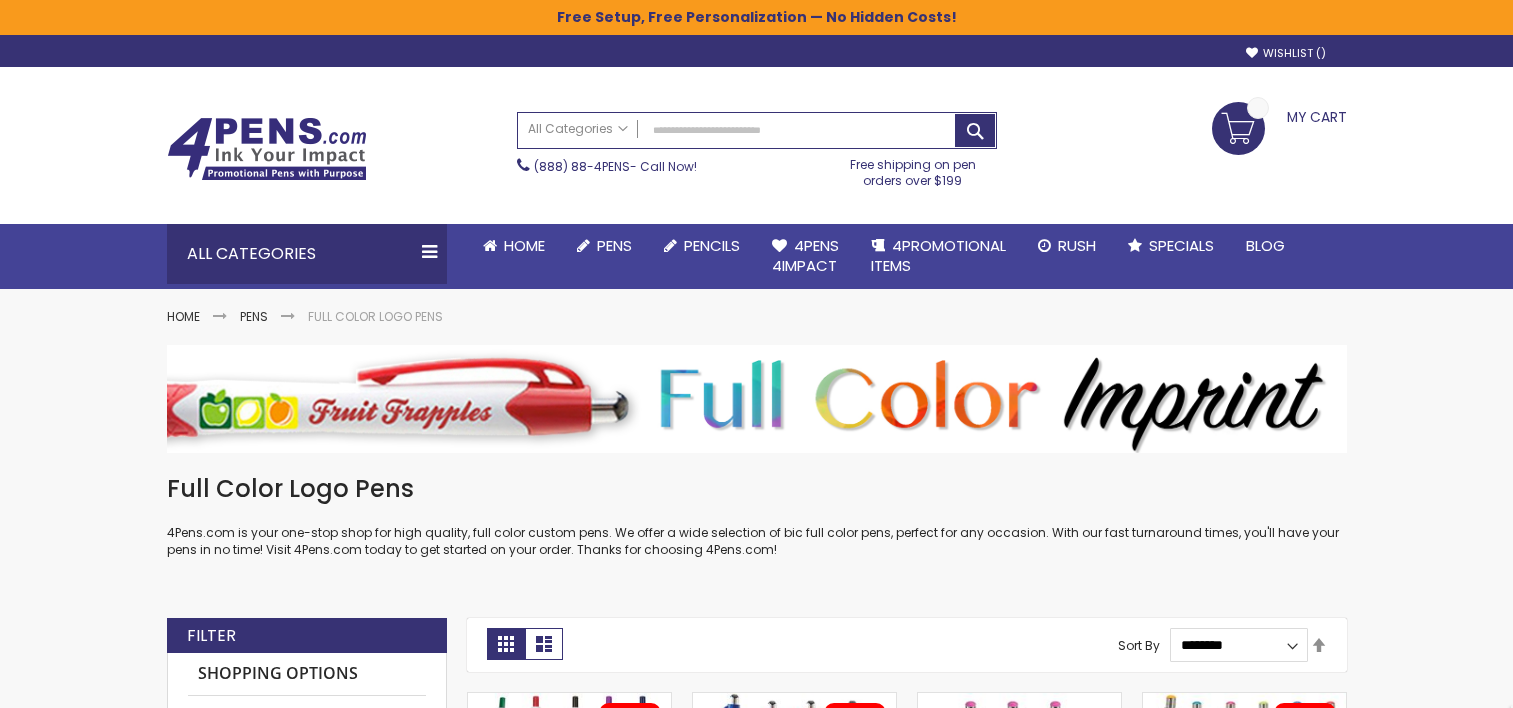 scroll, scrollTop: 0, scrollLeft: 0, axis: both 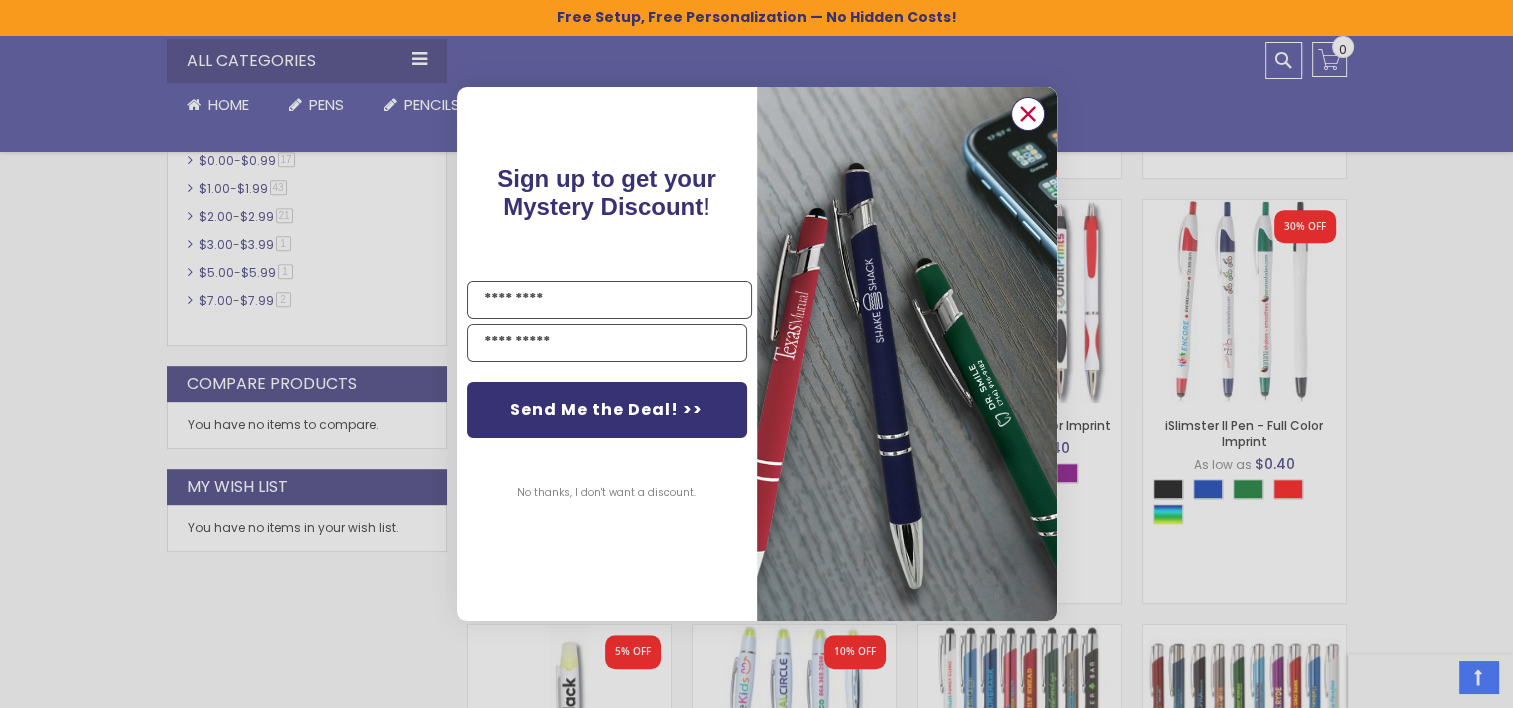 click 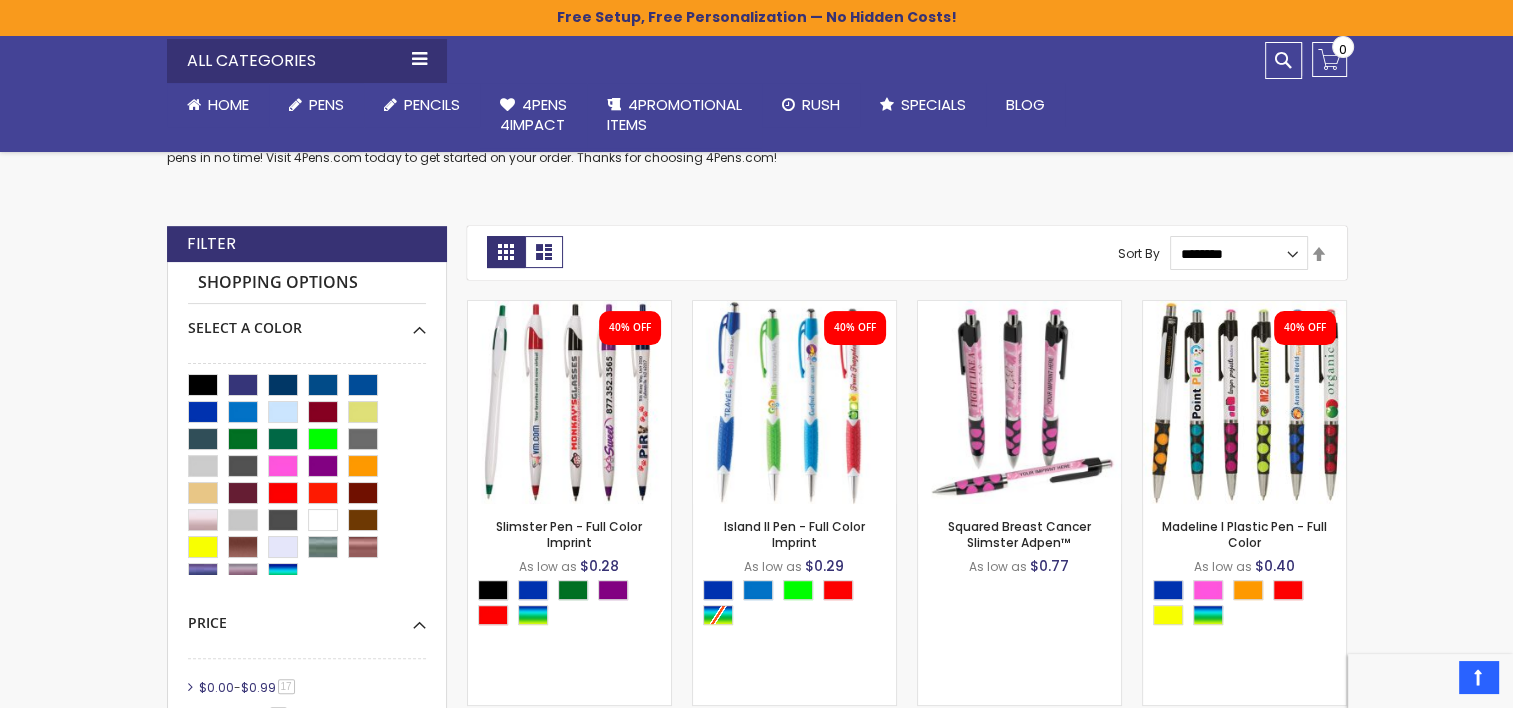 scroll, scrollTop: 396, scrollLeft: 0, axis: vertical 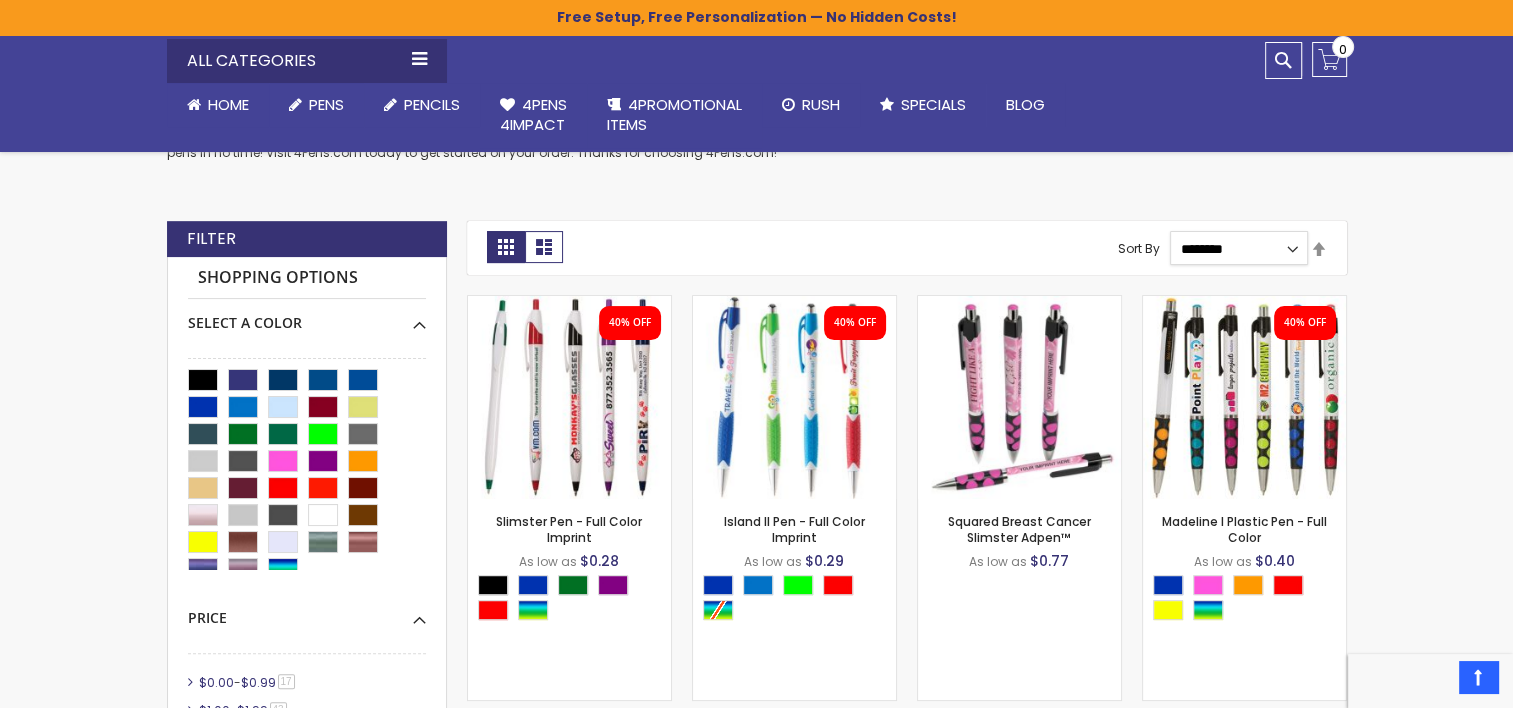 click on "**********" at bounding box center [1238, 248] 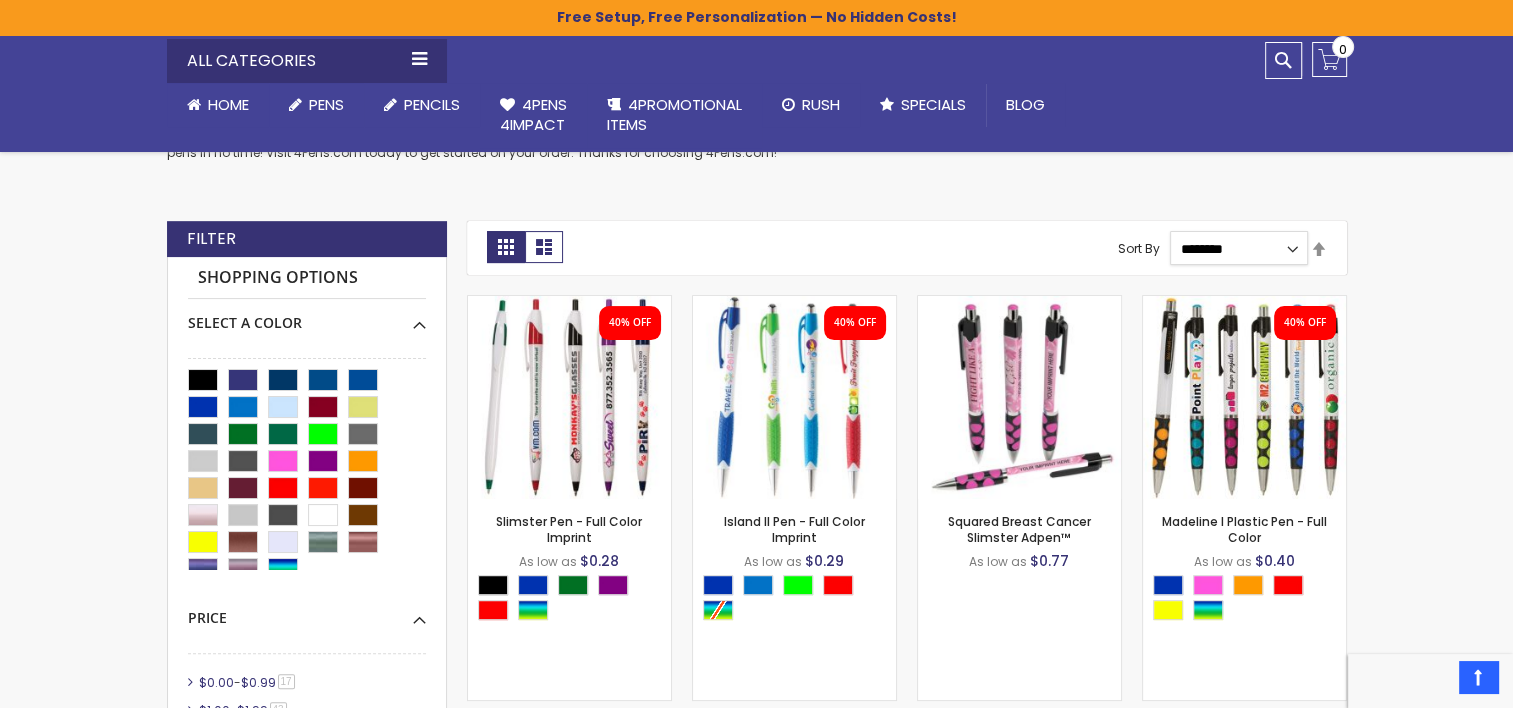 select on "*****" 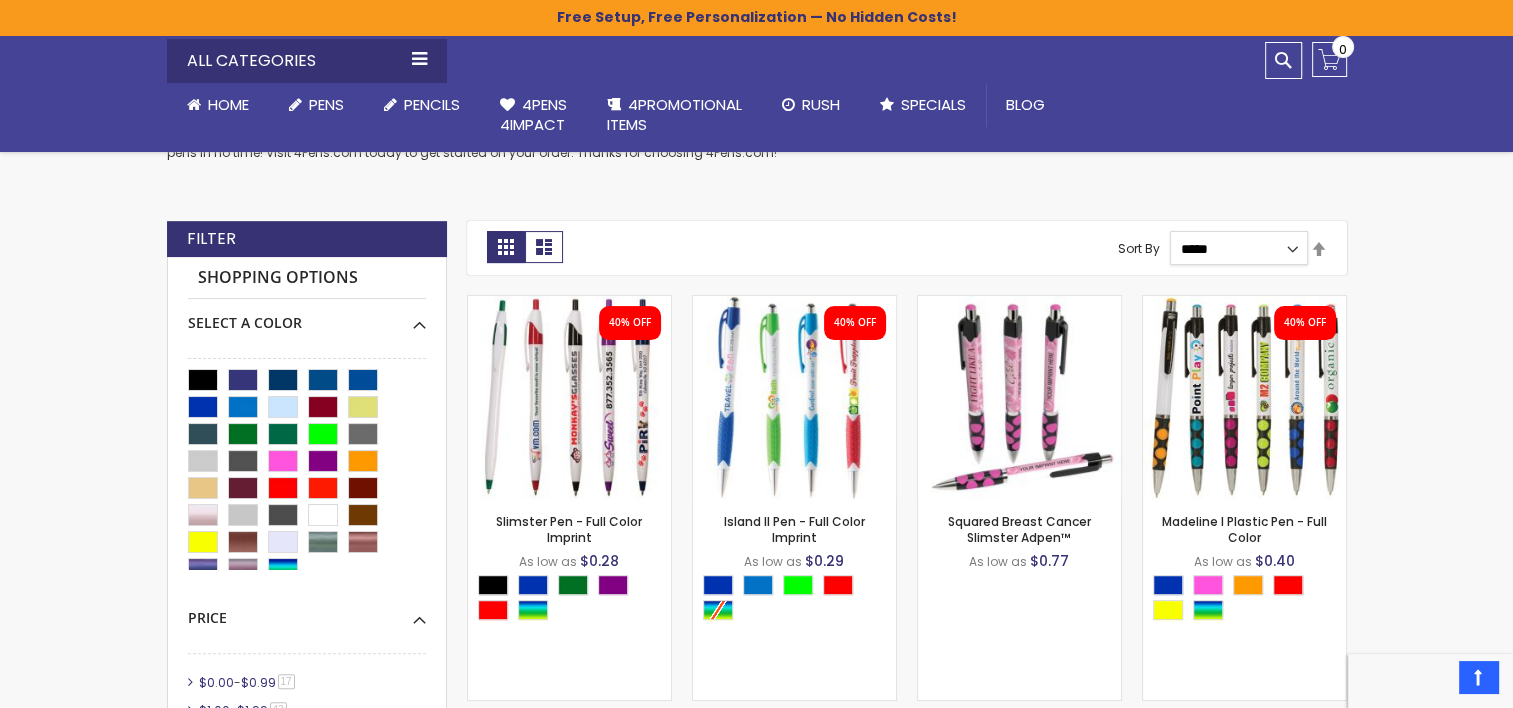 click on "**********" at bounding box center [1238, 248] 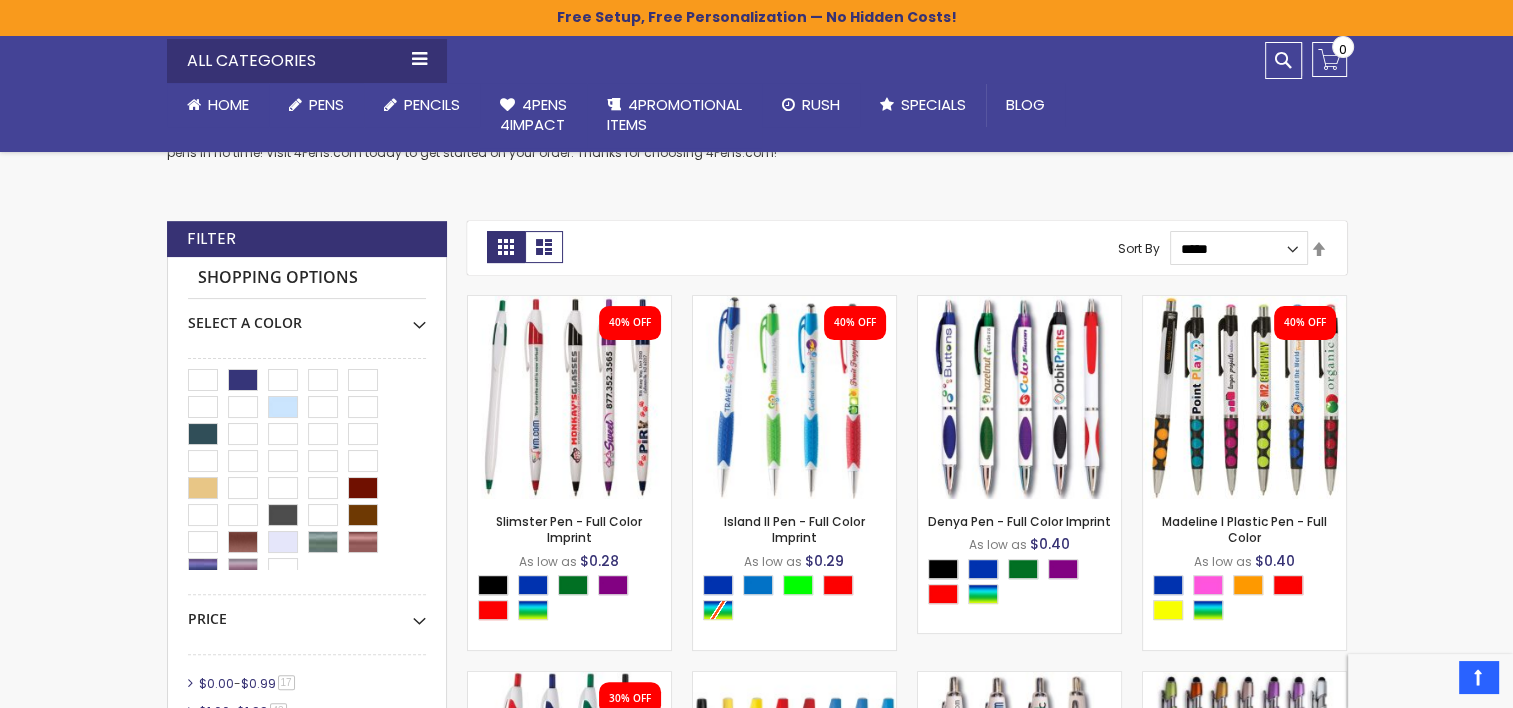 scroll, scrollTop: 557, scrollLeft: 0, axis: vertical 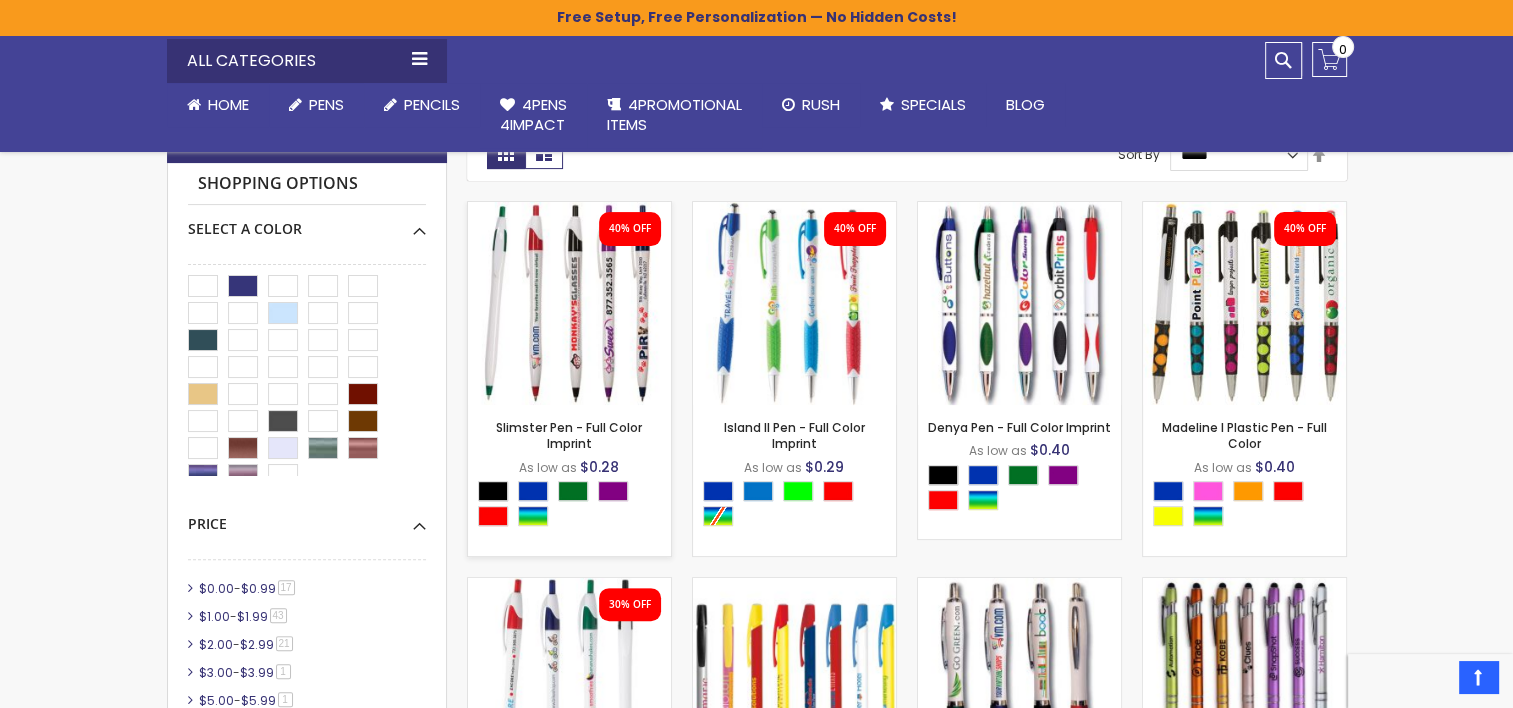 click on "-
***
+
Add to Cart" at bounding box center (569, 372) 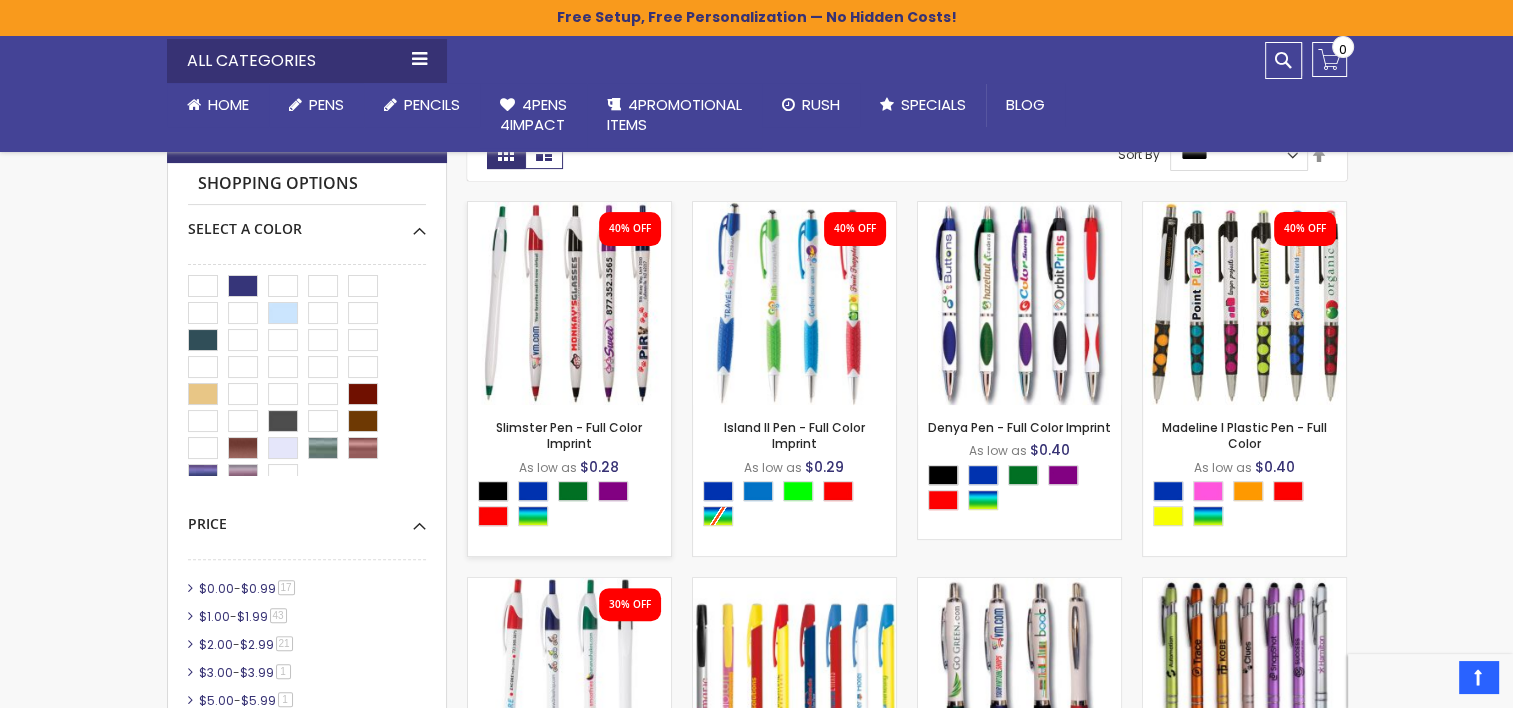 click at bounding box center [569, 303] 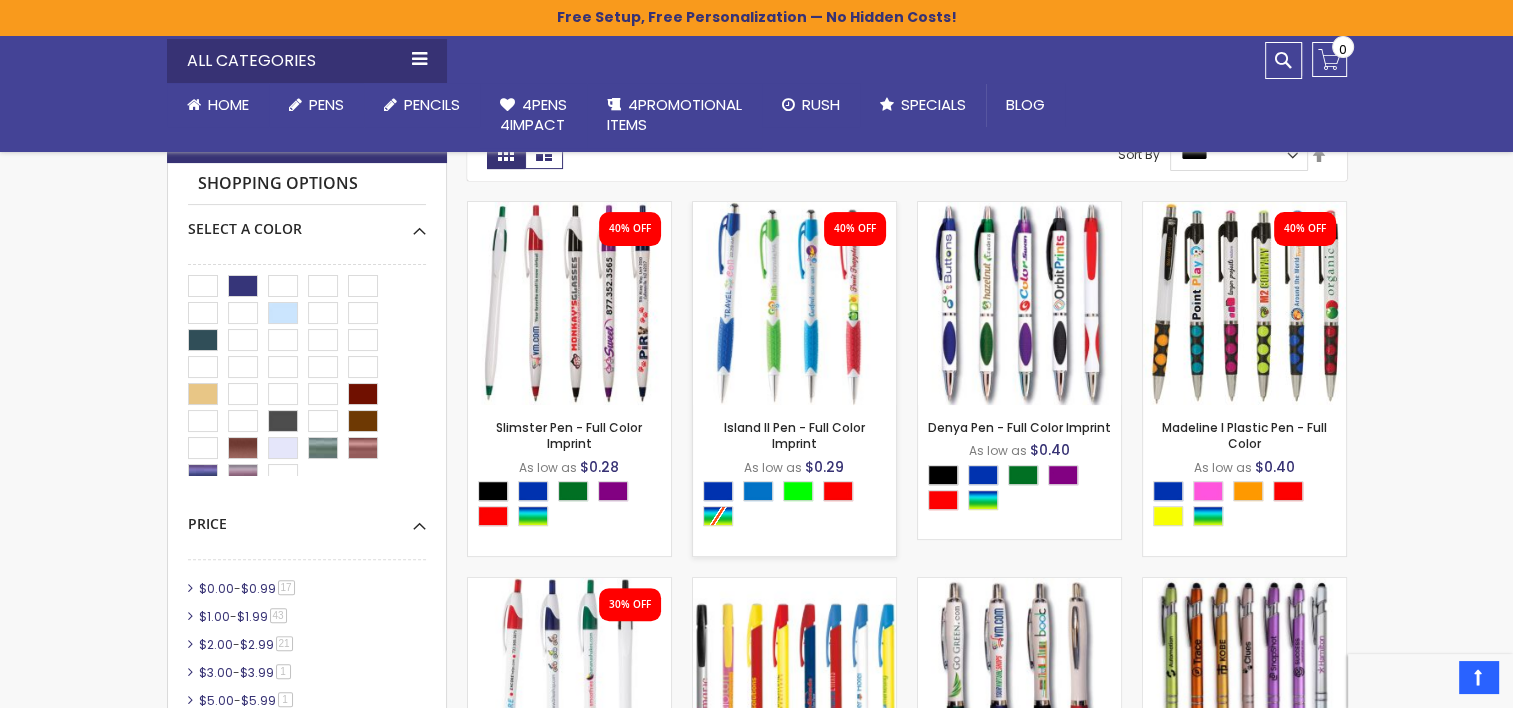 click on "-
***
+
Add to Cart" at bounding box center (794, 372) 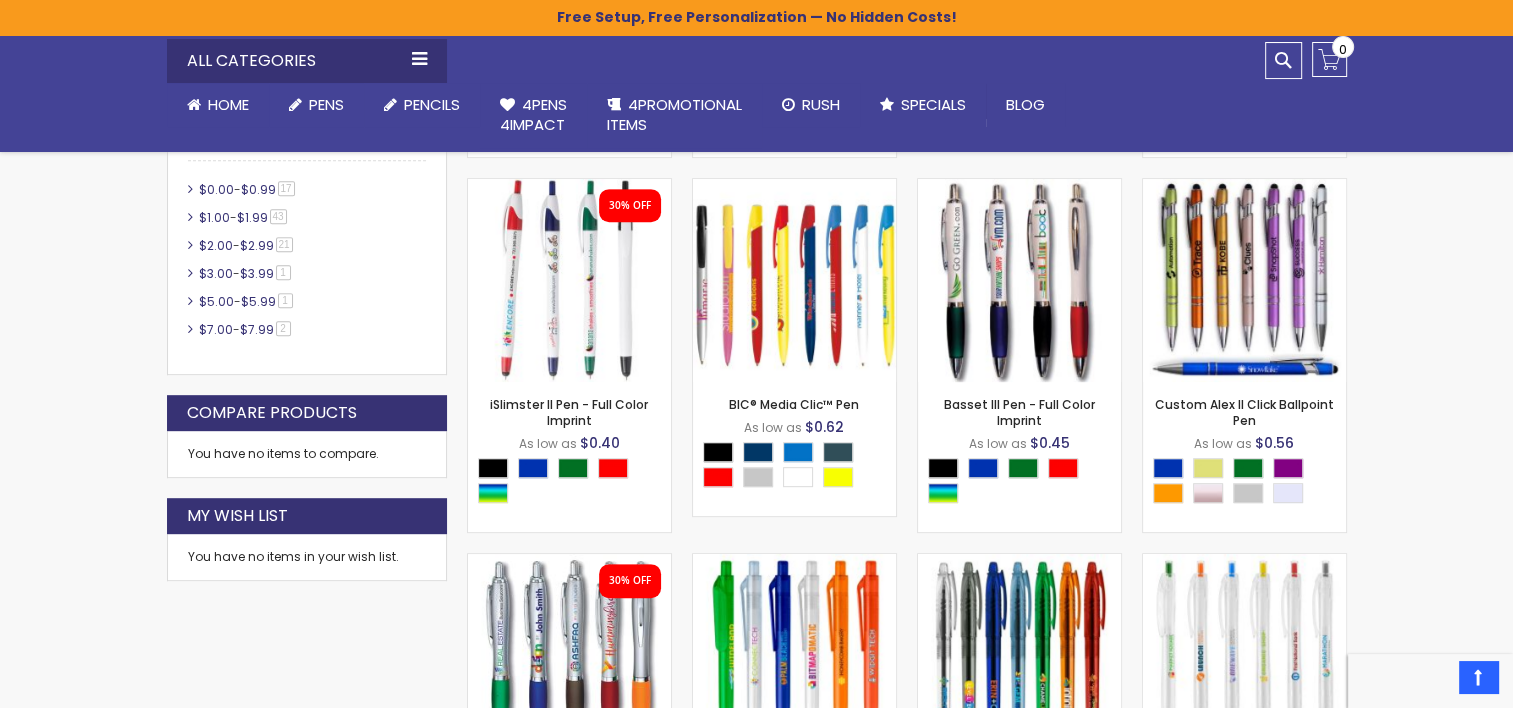 scroll, scrollTop: 513, scrollLeft: 0, axis: vertical 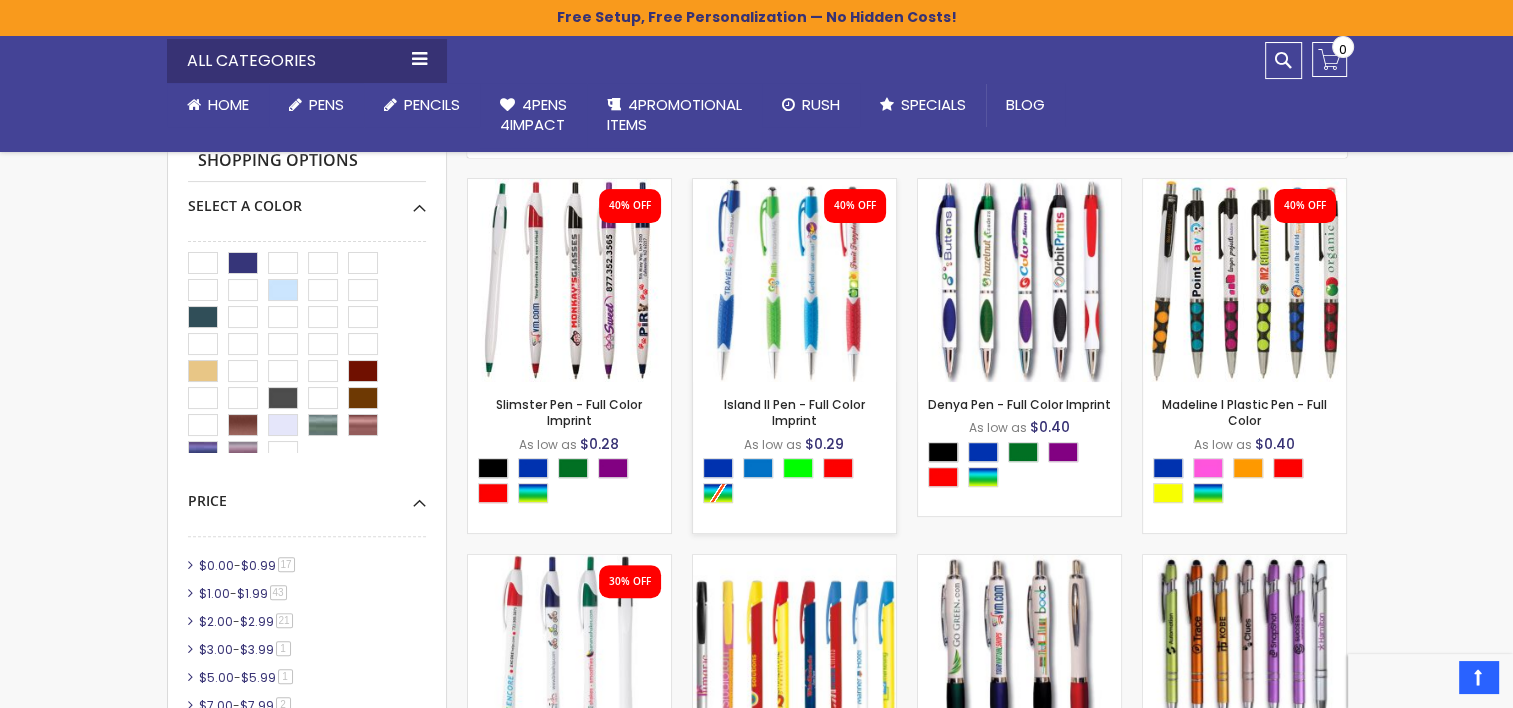 click at bounding box center [794, 280] 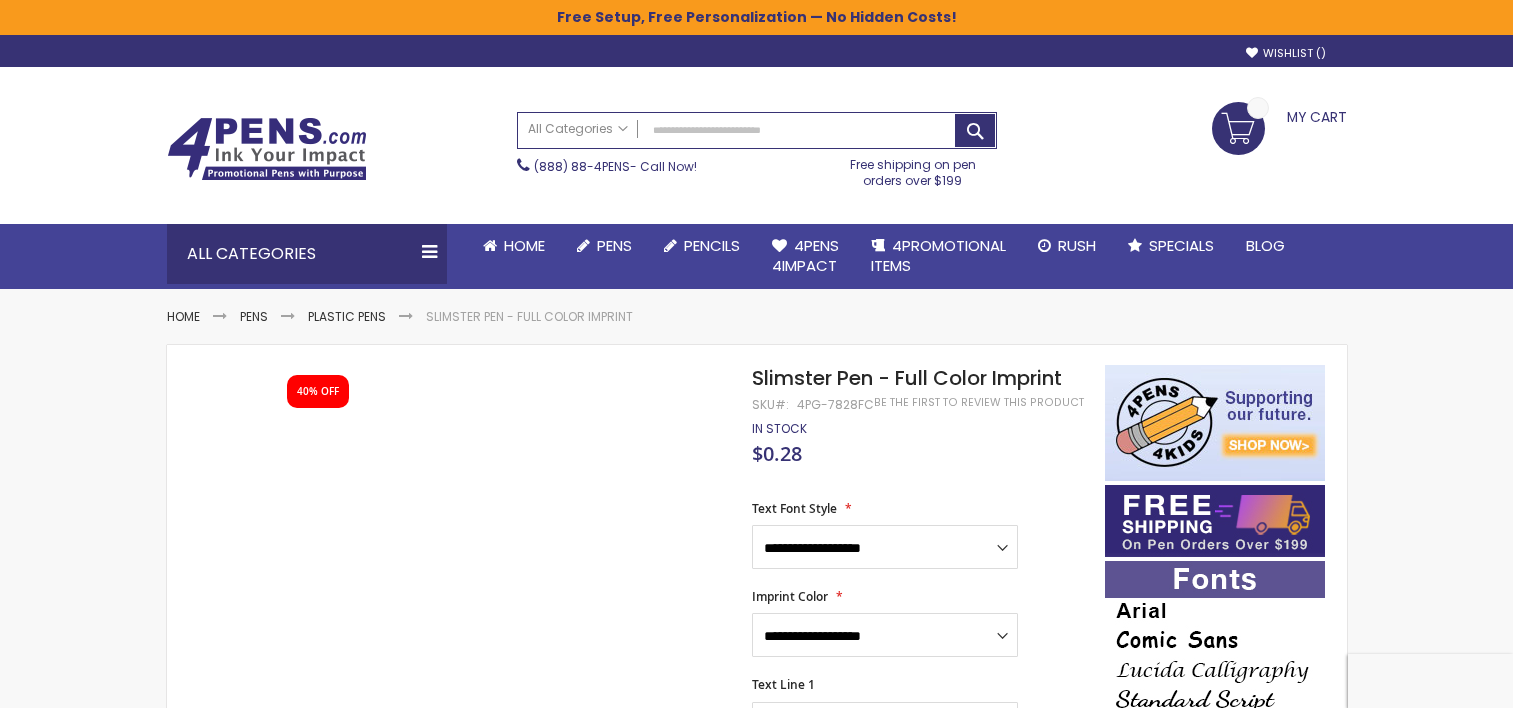 scroll, scrollTop: 0, scrollLeft: 0, axis: both 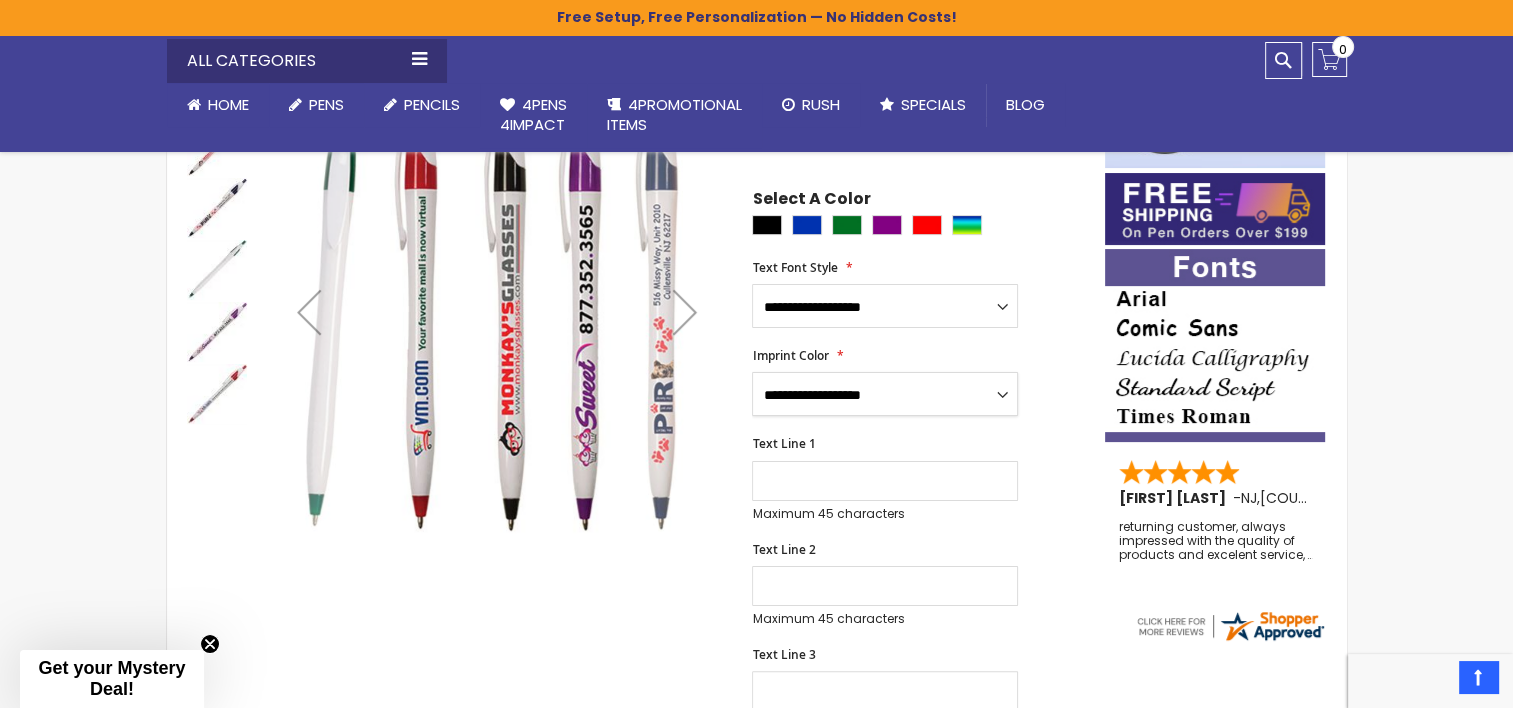 click on "**********" at bounding box center (885, 394) 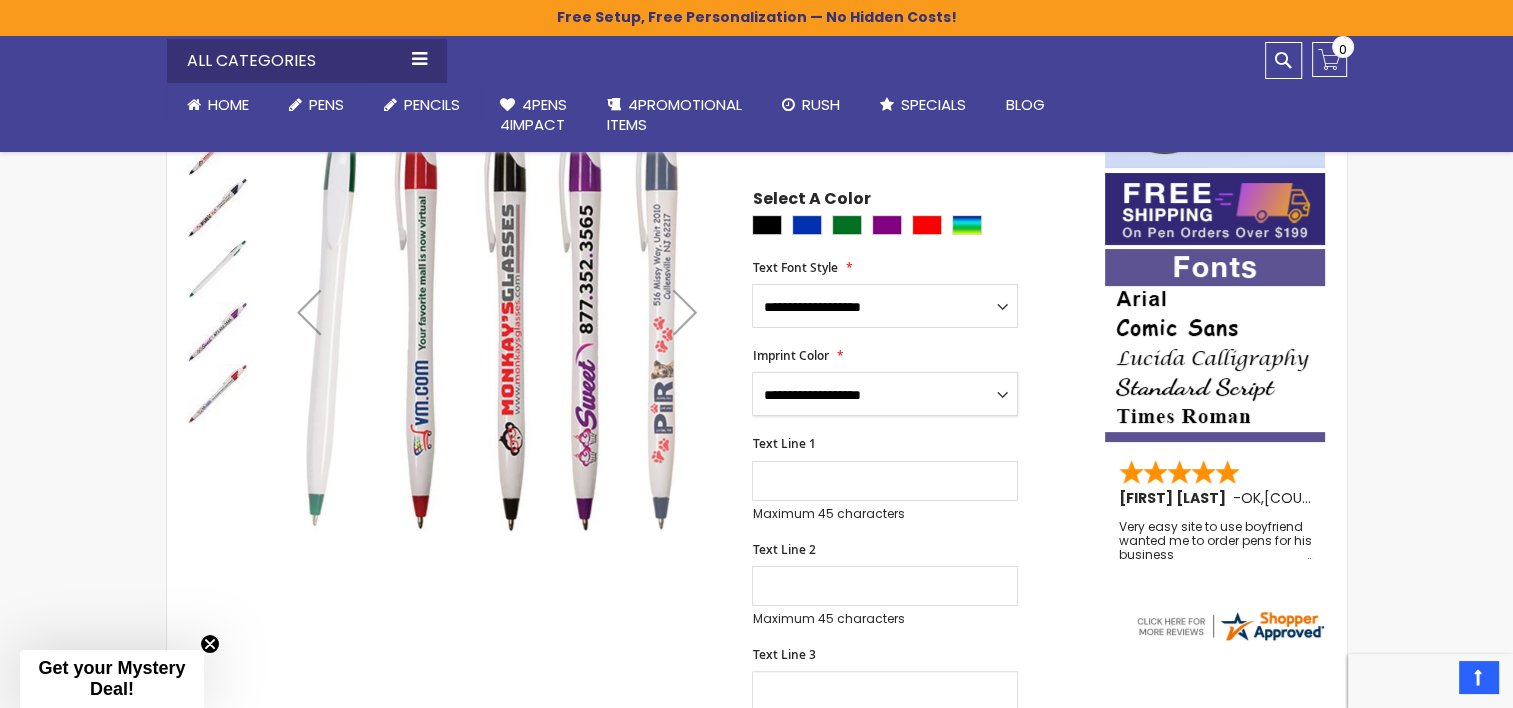 select on "****" 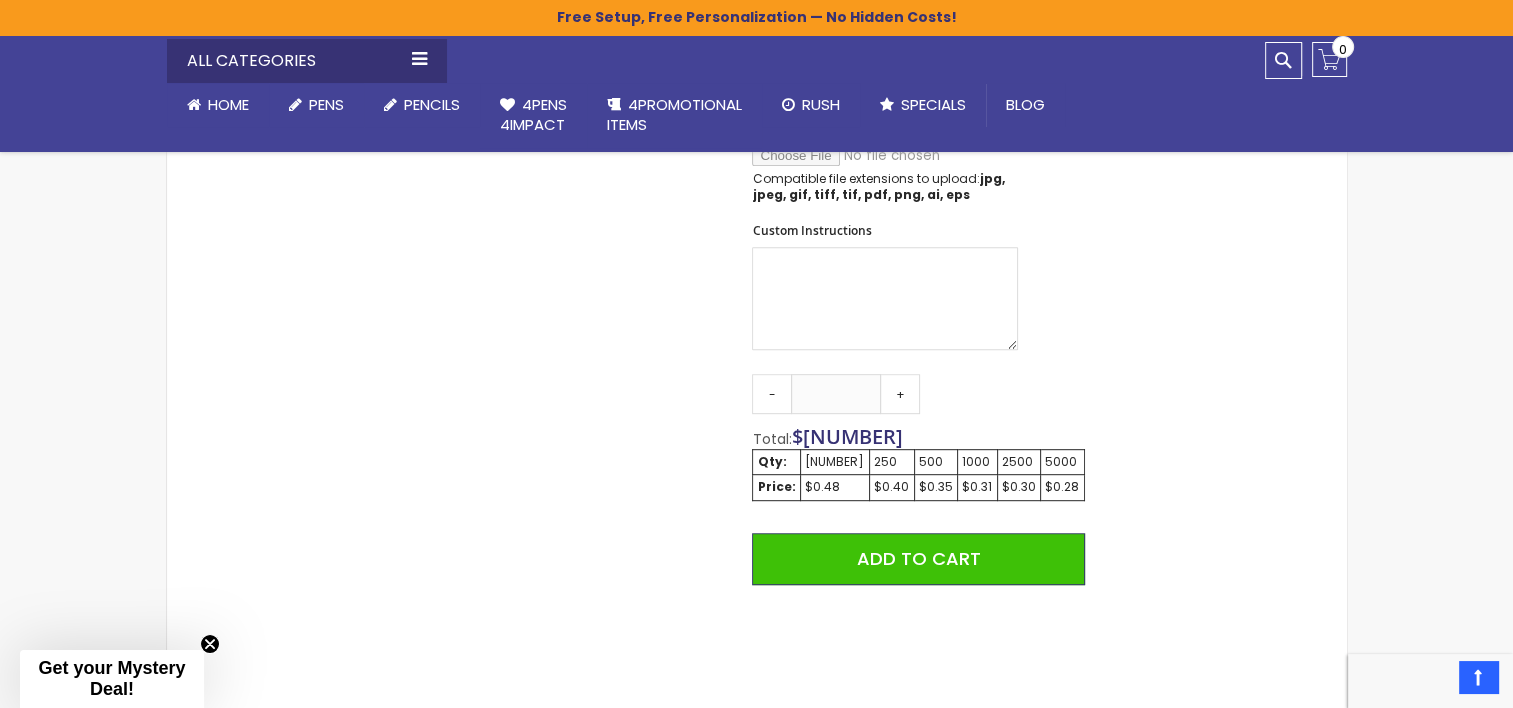 scroll, scrollTop: 962, scrollLeft: 0, axis: vertical 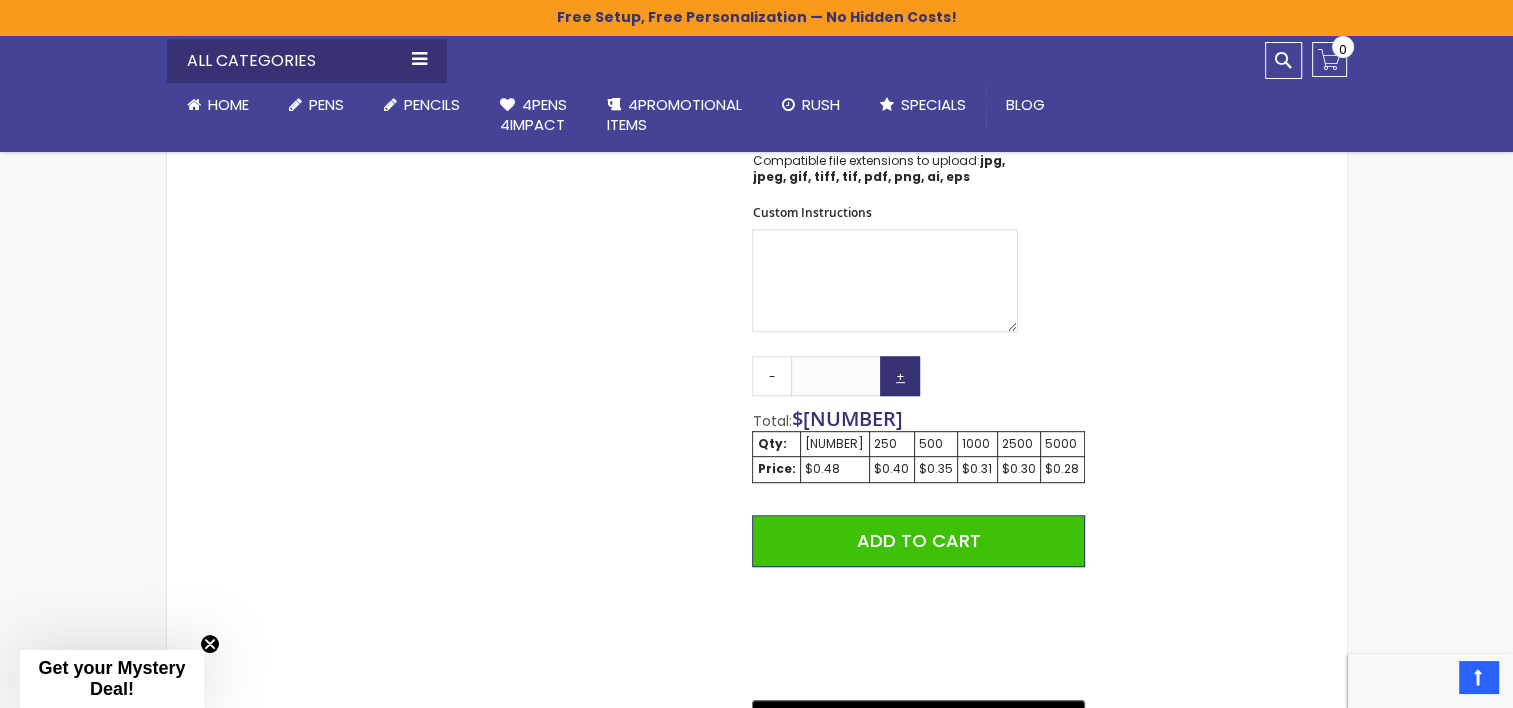 click on "+" at bounding box center [900, 376] 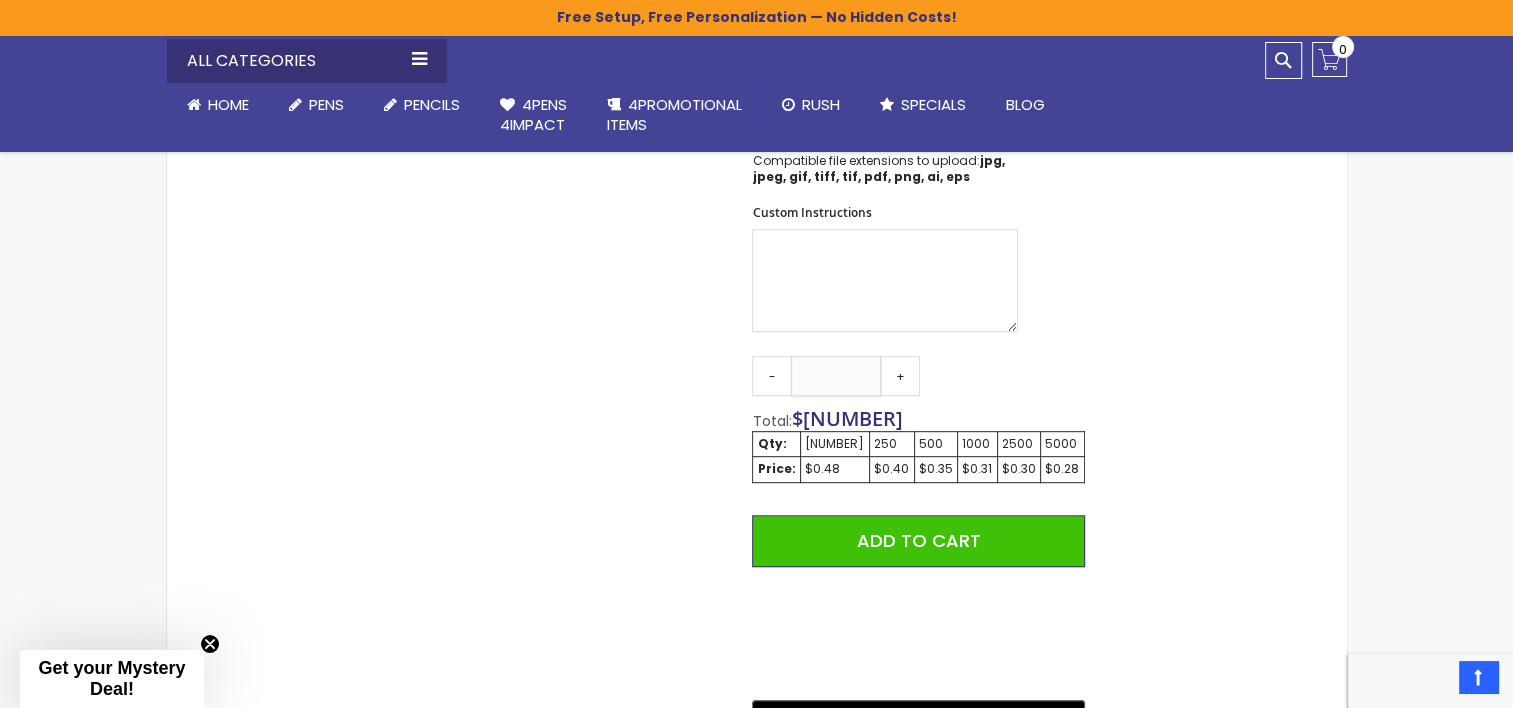drag, startPoint x: 853, startPoint y: 377, endPoint x: 811, endPoint y: 380, distance: 42.107006 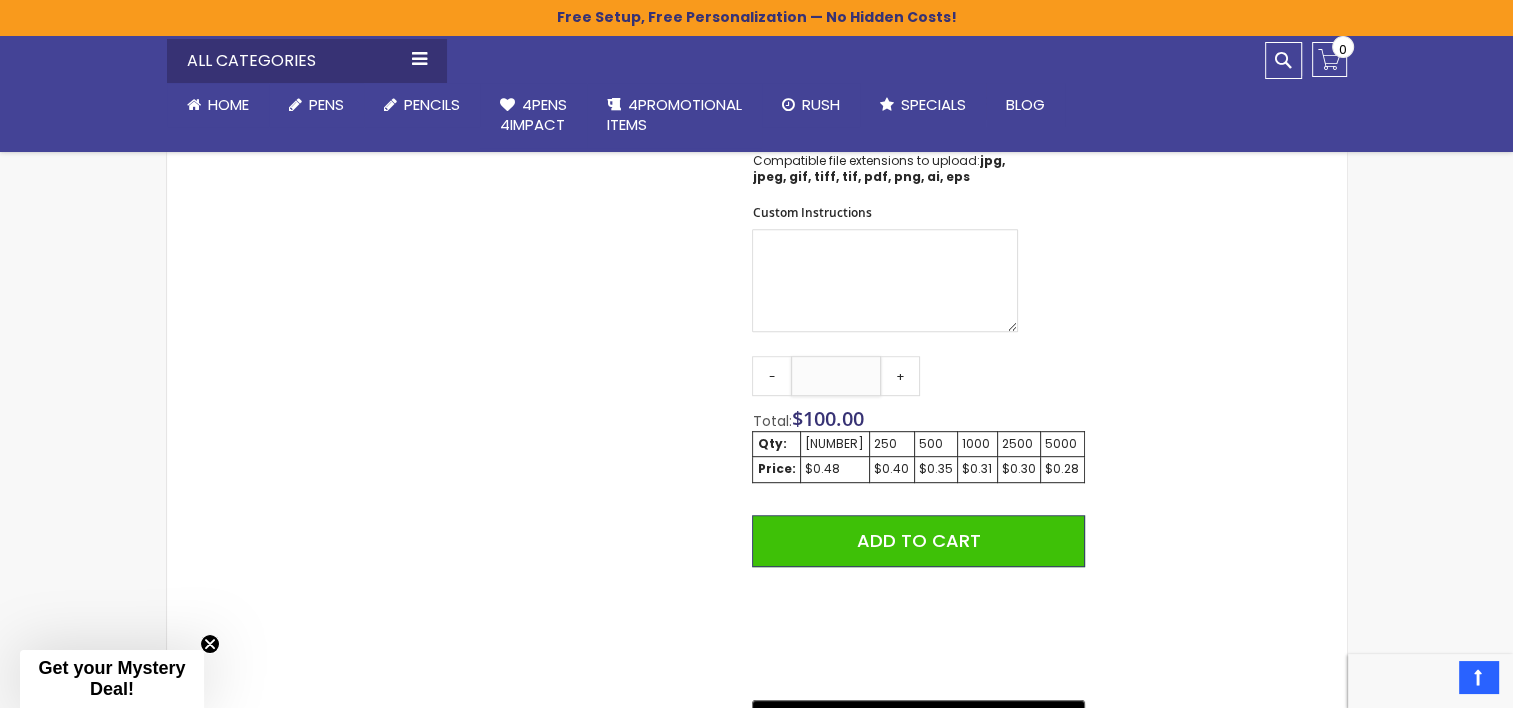 type on "***" 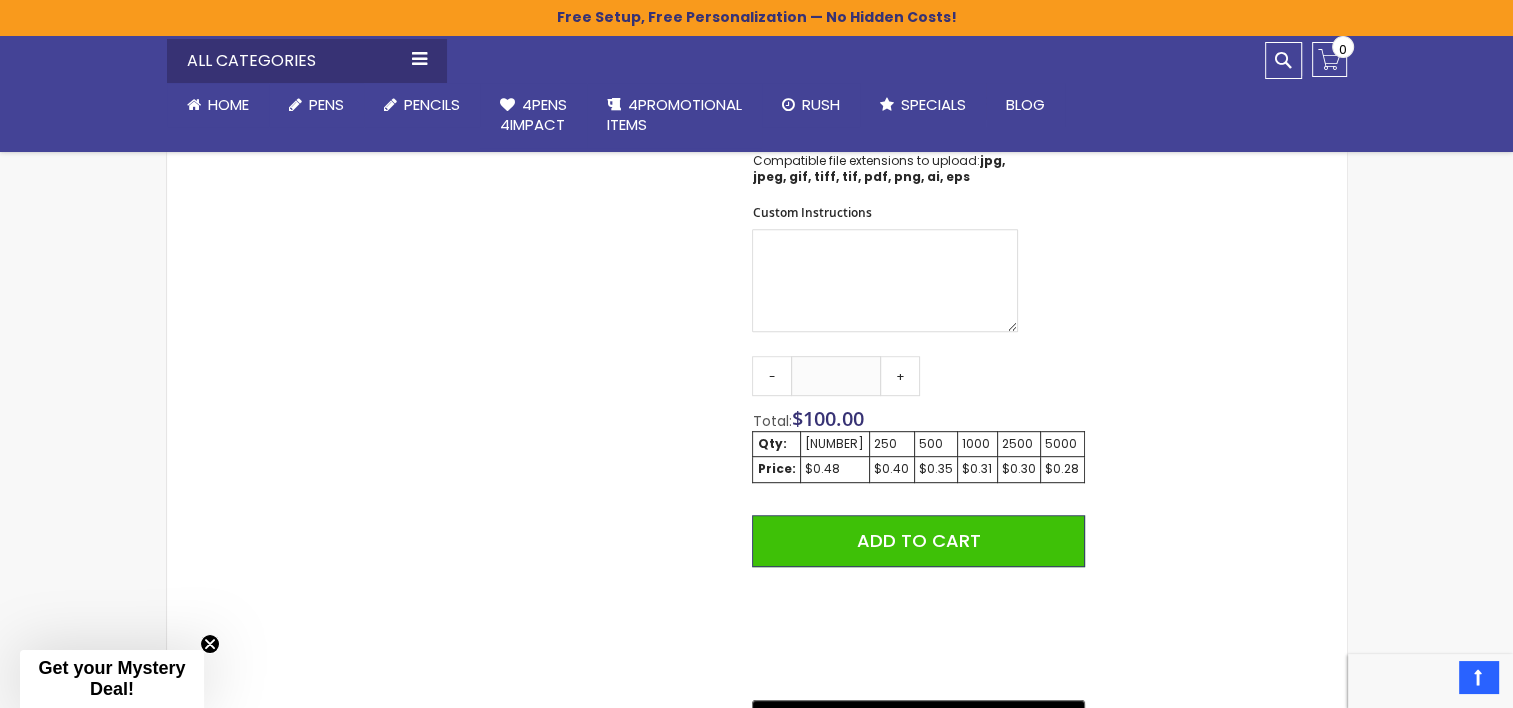 click on "Skip to the end of the images gallery
40% OFF
Skip to the beginning of the images gallery
Slimster Pen - Full Color Imprint
SKU
4PG-7828FC
Be the first to review this product
In stock
Only" at bounding box center (757, 219) 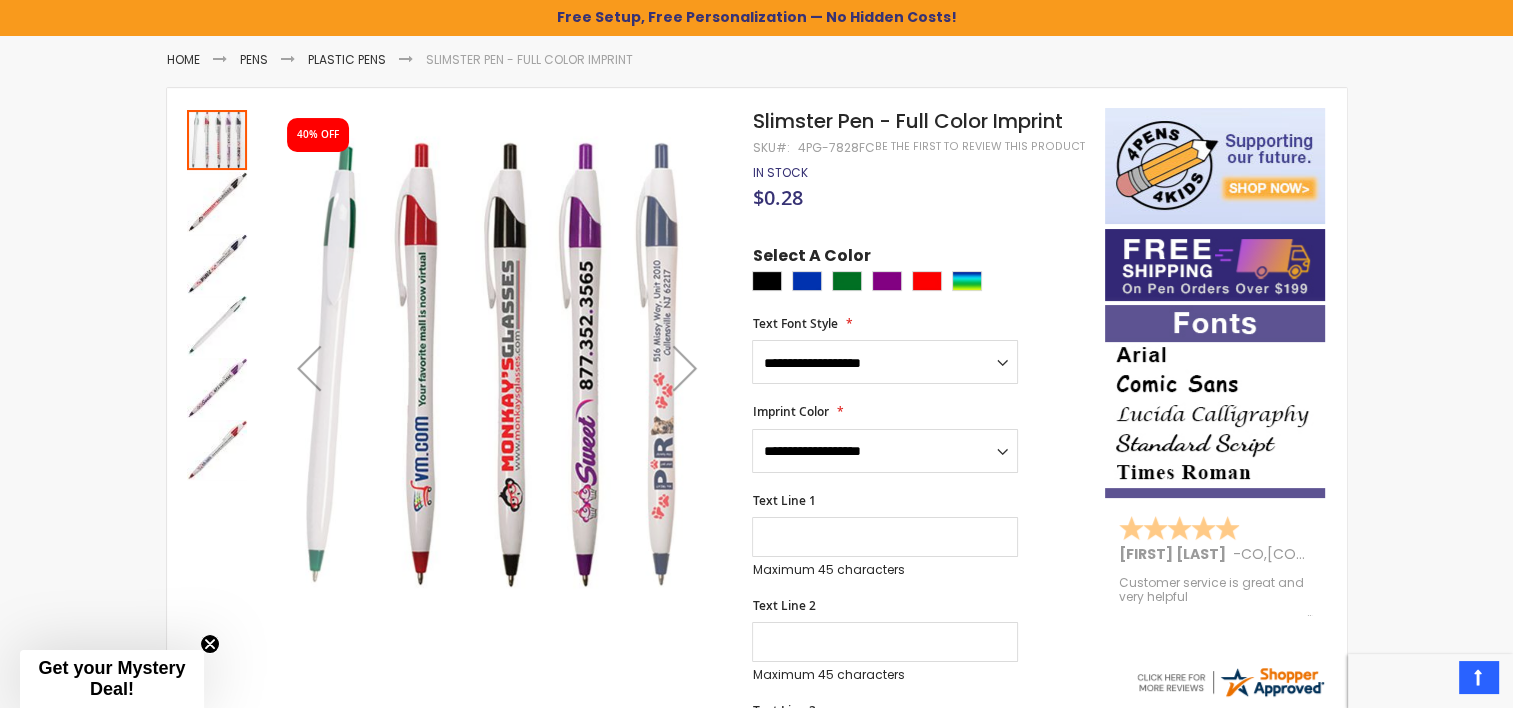 scroll, scrollTop: 253, scrollLeft: 0, axis: vertical 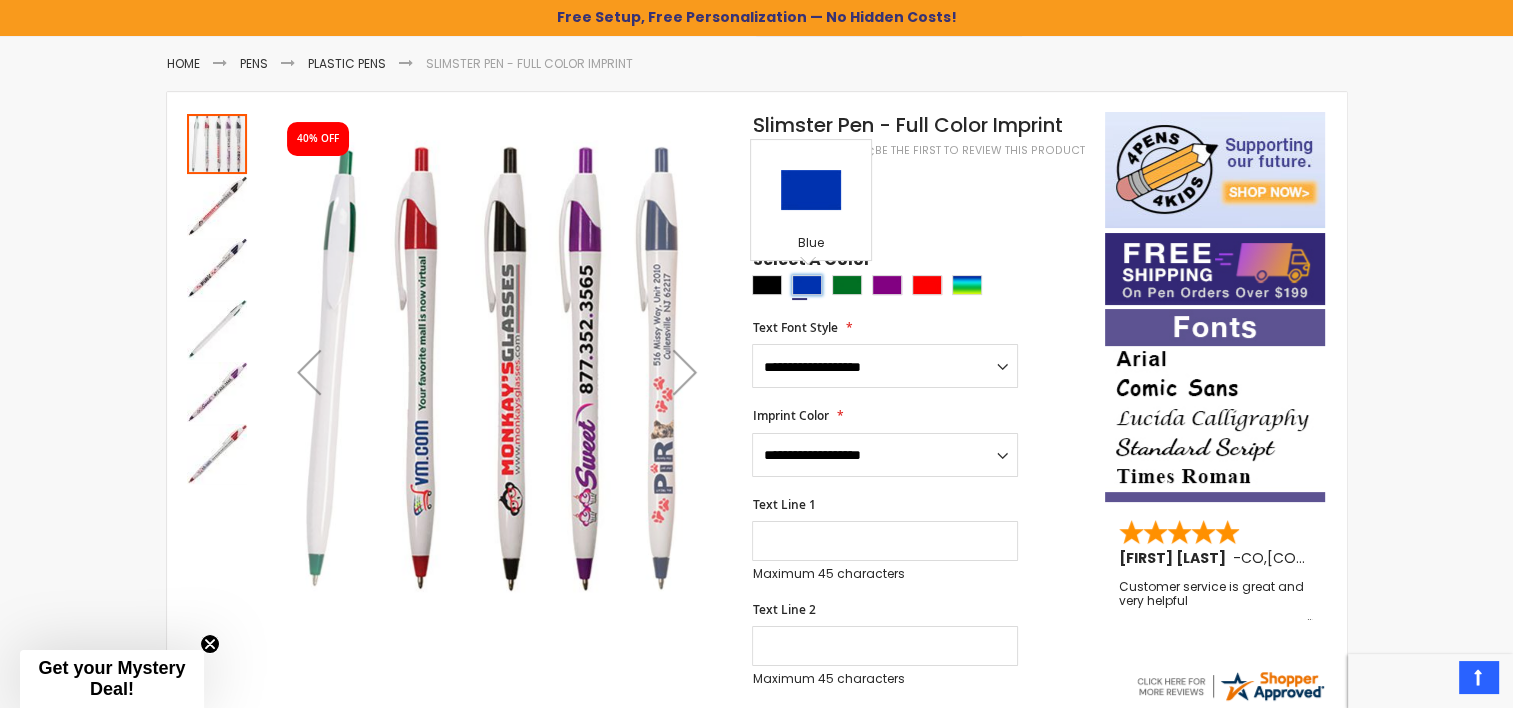 click at bounding box center [807, 285] 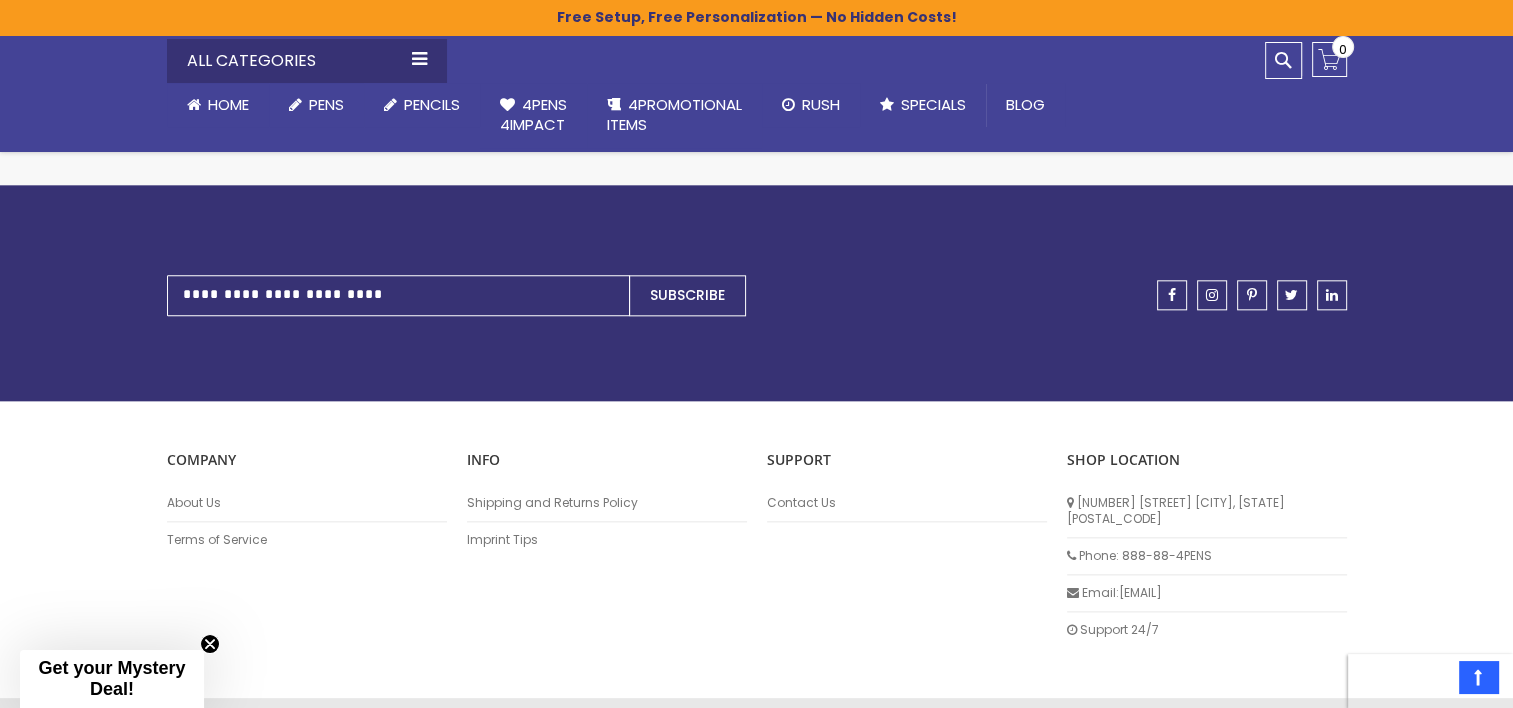 scroll, scrollTop: 2273, scrollLeft: 0, axis: vertical 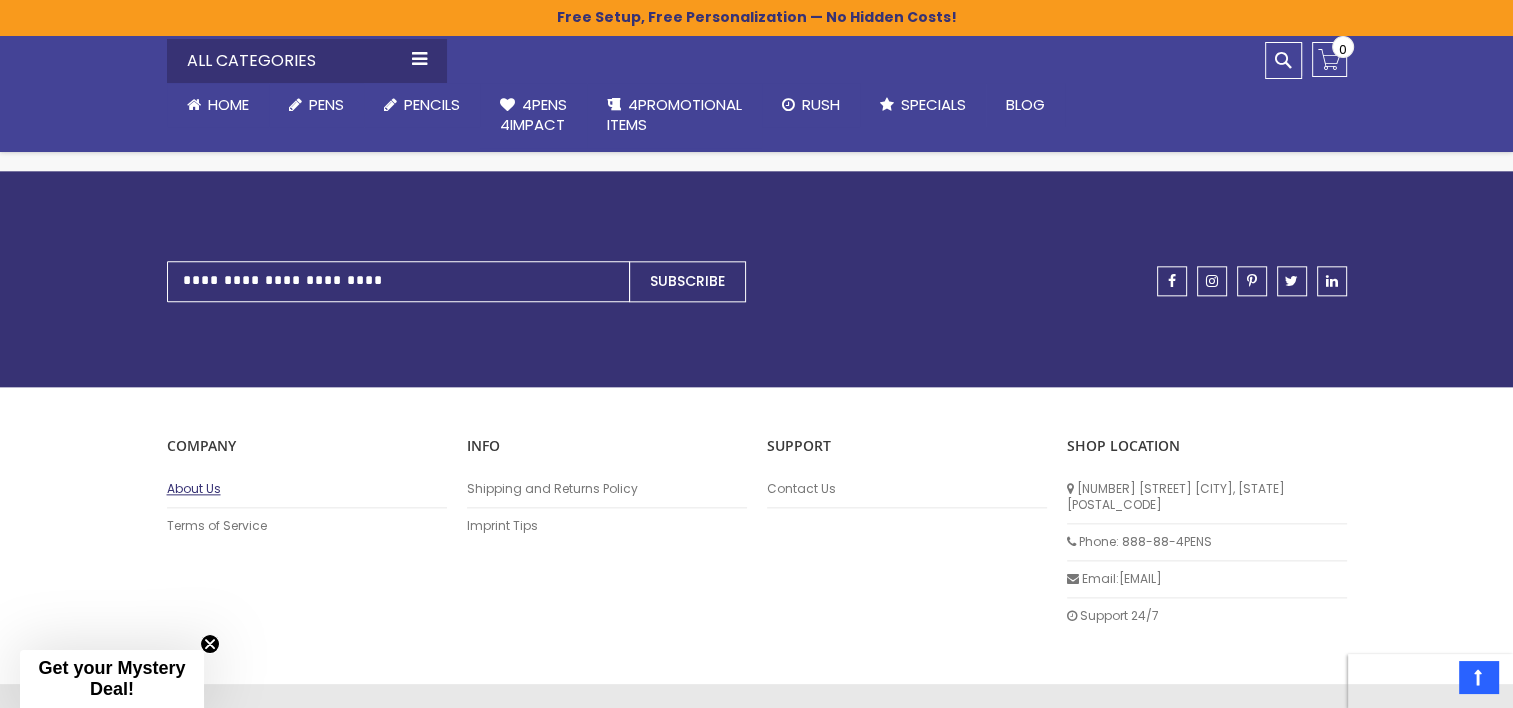 click on "About Us" at bounding box center (307, 489) 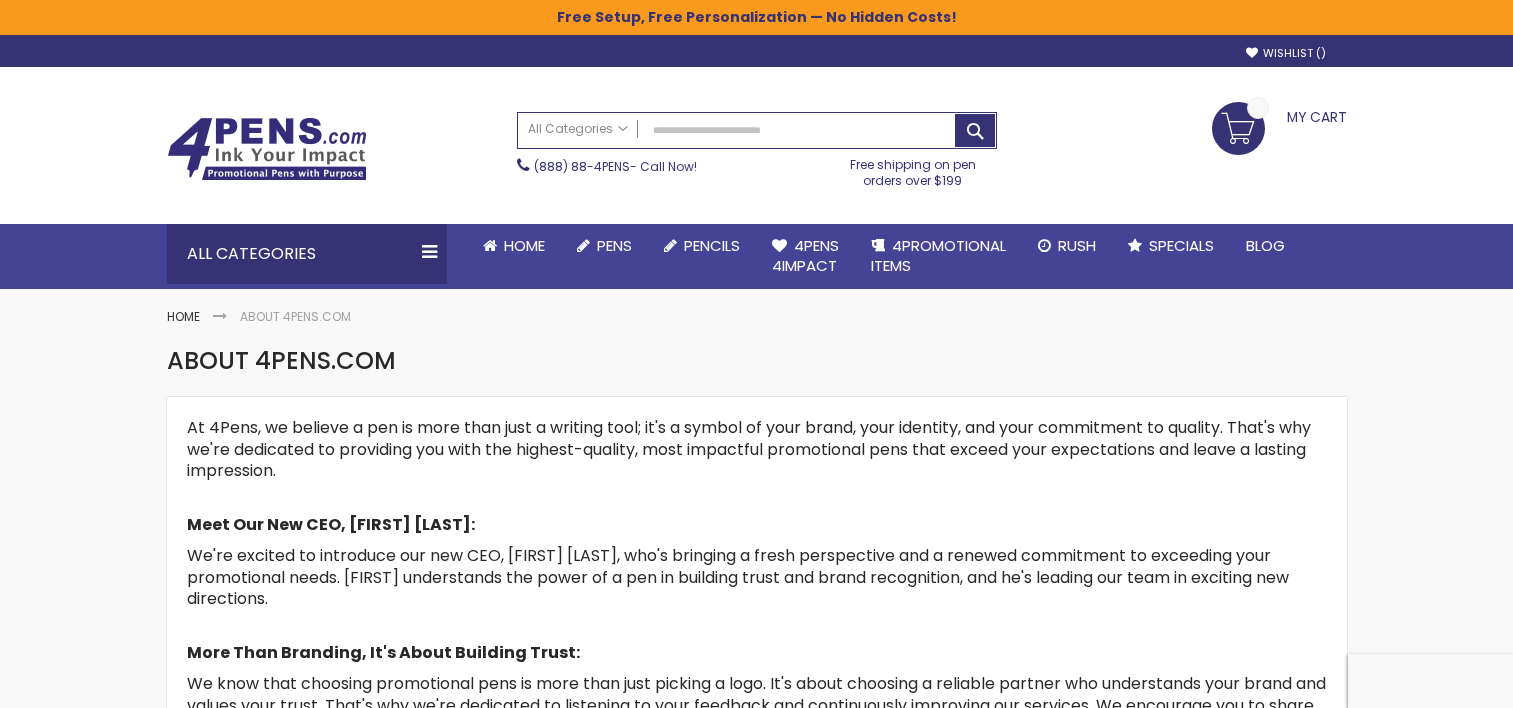 scroll, scrollTop: 0, scrollLeft: 0, axis: both 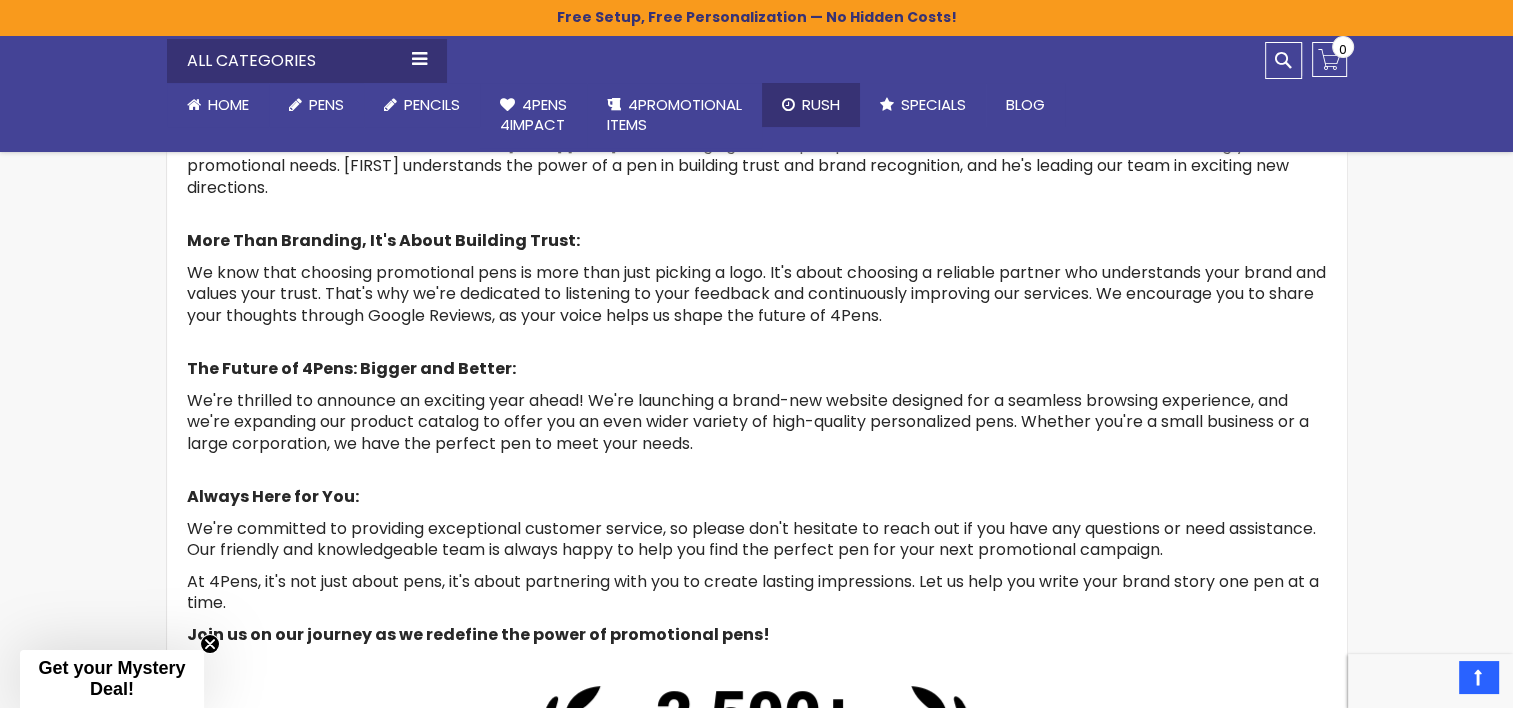 click on "Rush" at bounding box center [821, 104] 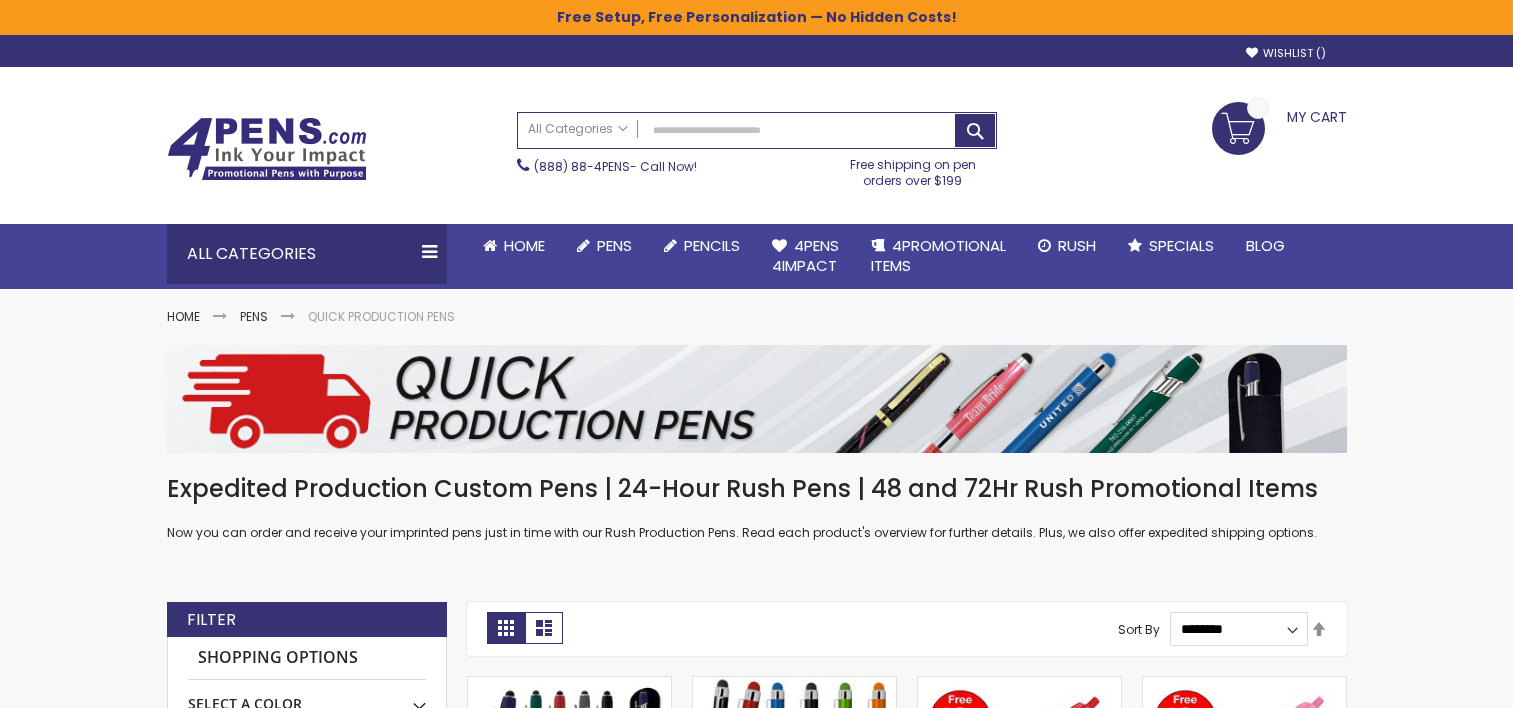 scroll, scrollTop: 0, scrollLeft: 0, axis: both 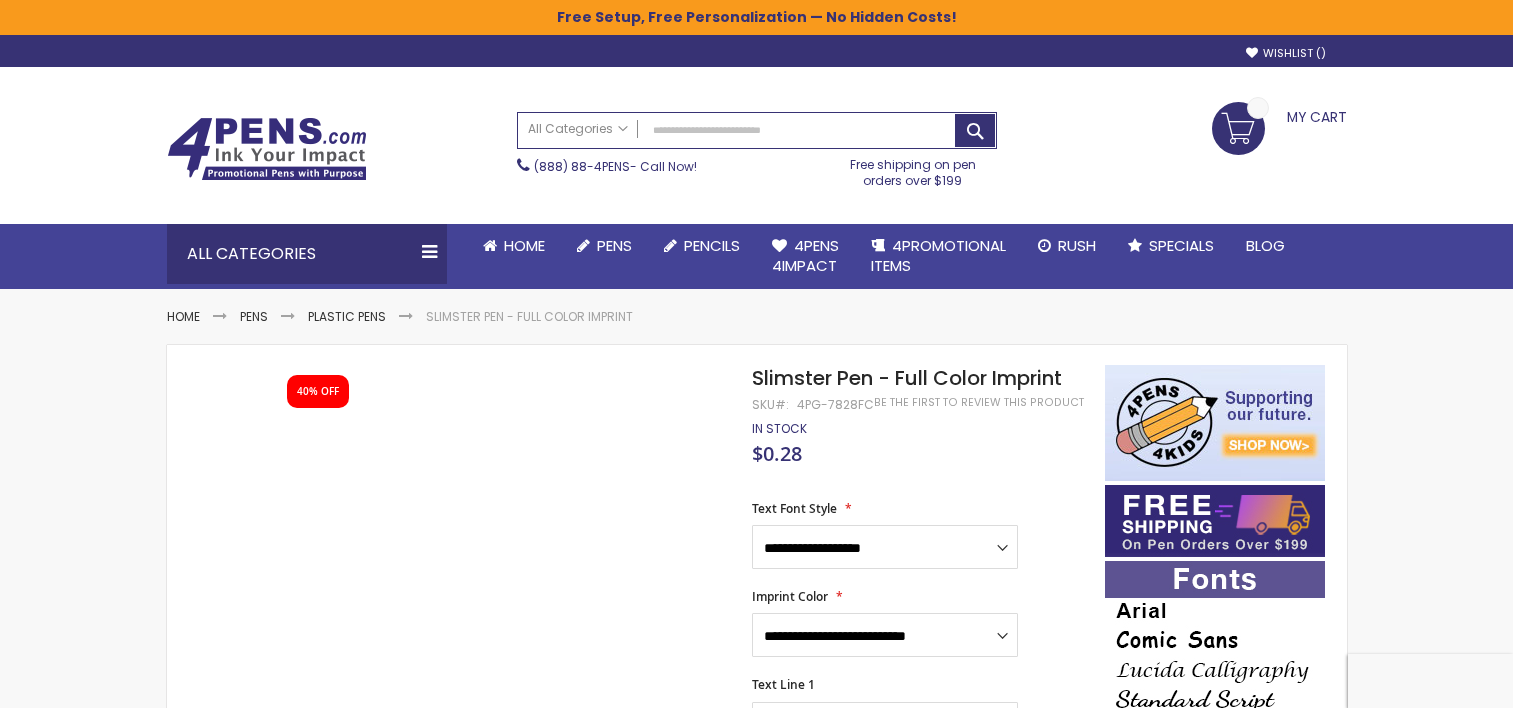select on "****" 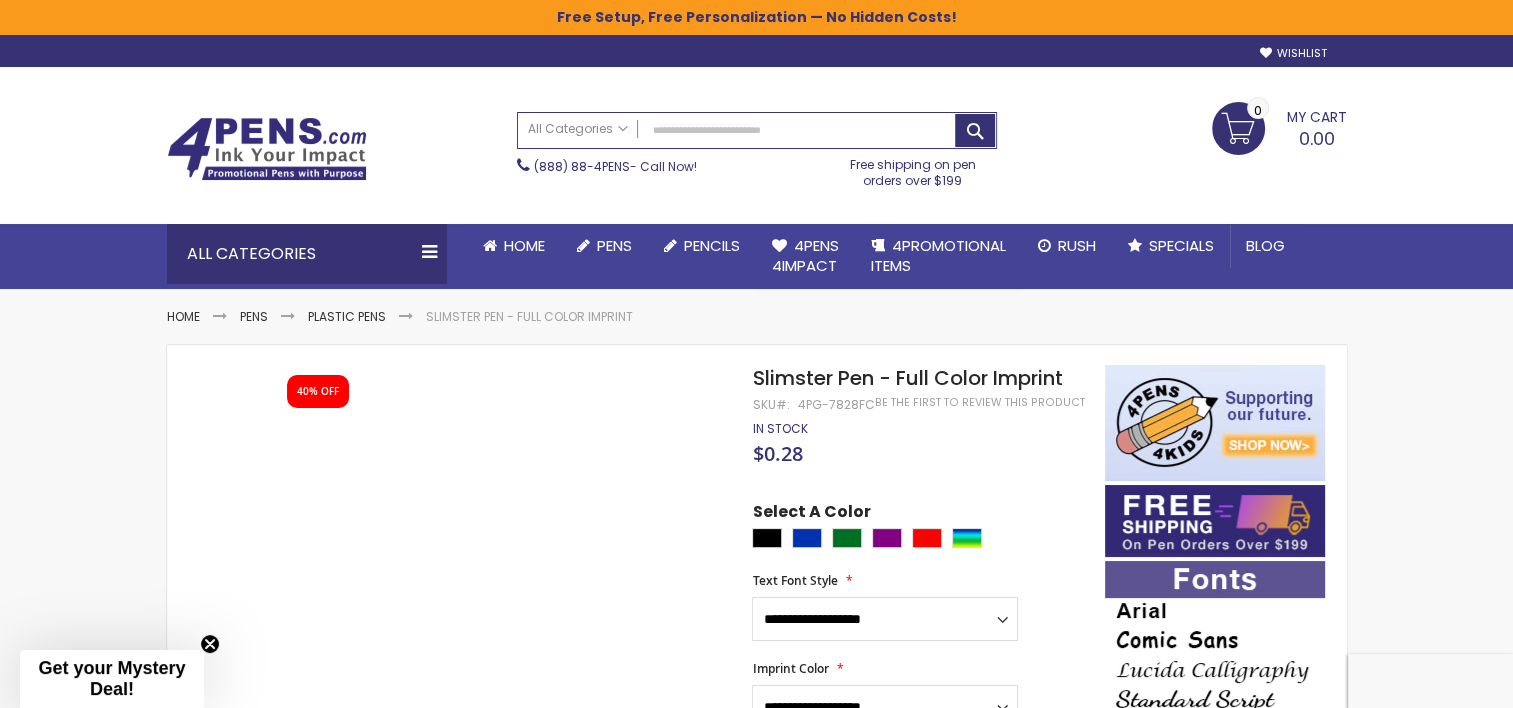 scroll, scrollTop: 0, scrollLeft: 0, axis: both 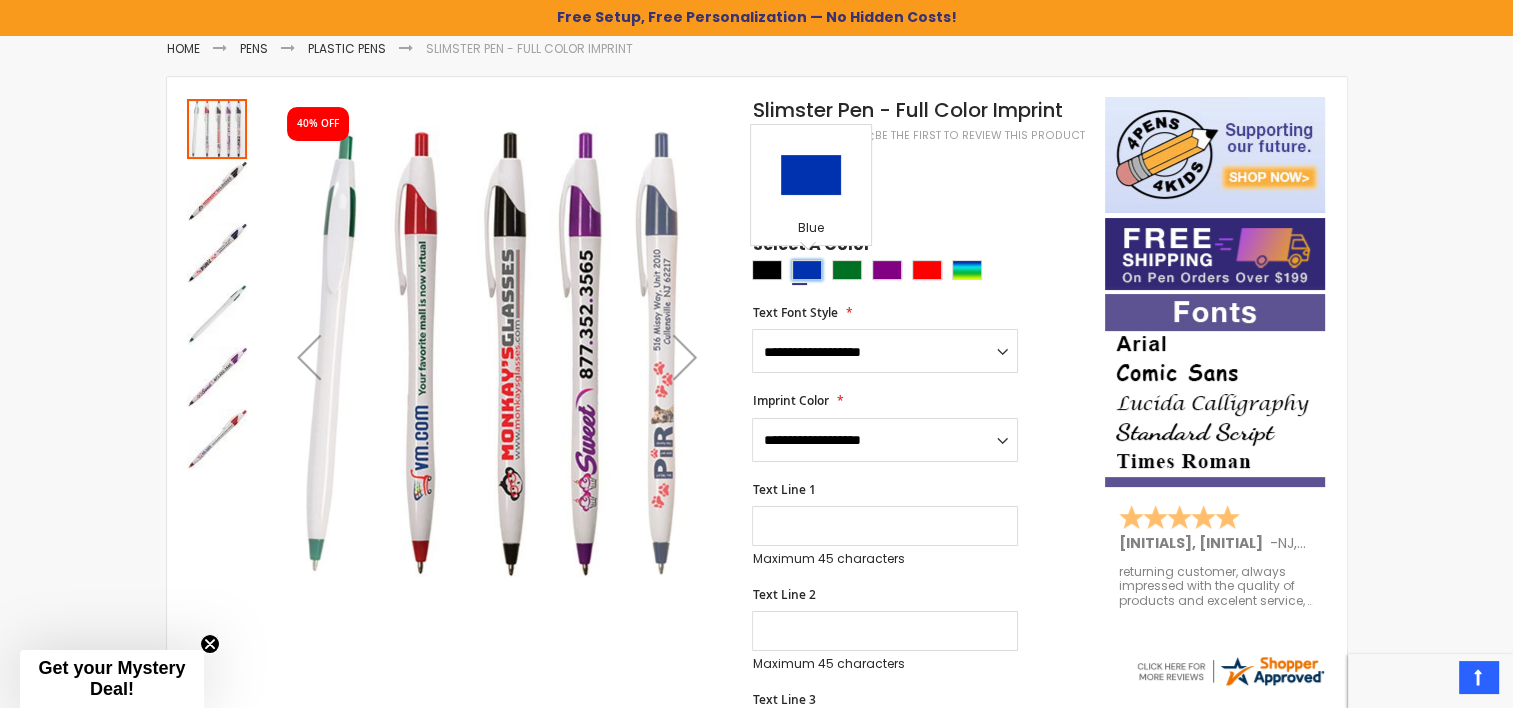 click at bounding box center [807, 270] 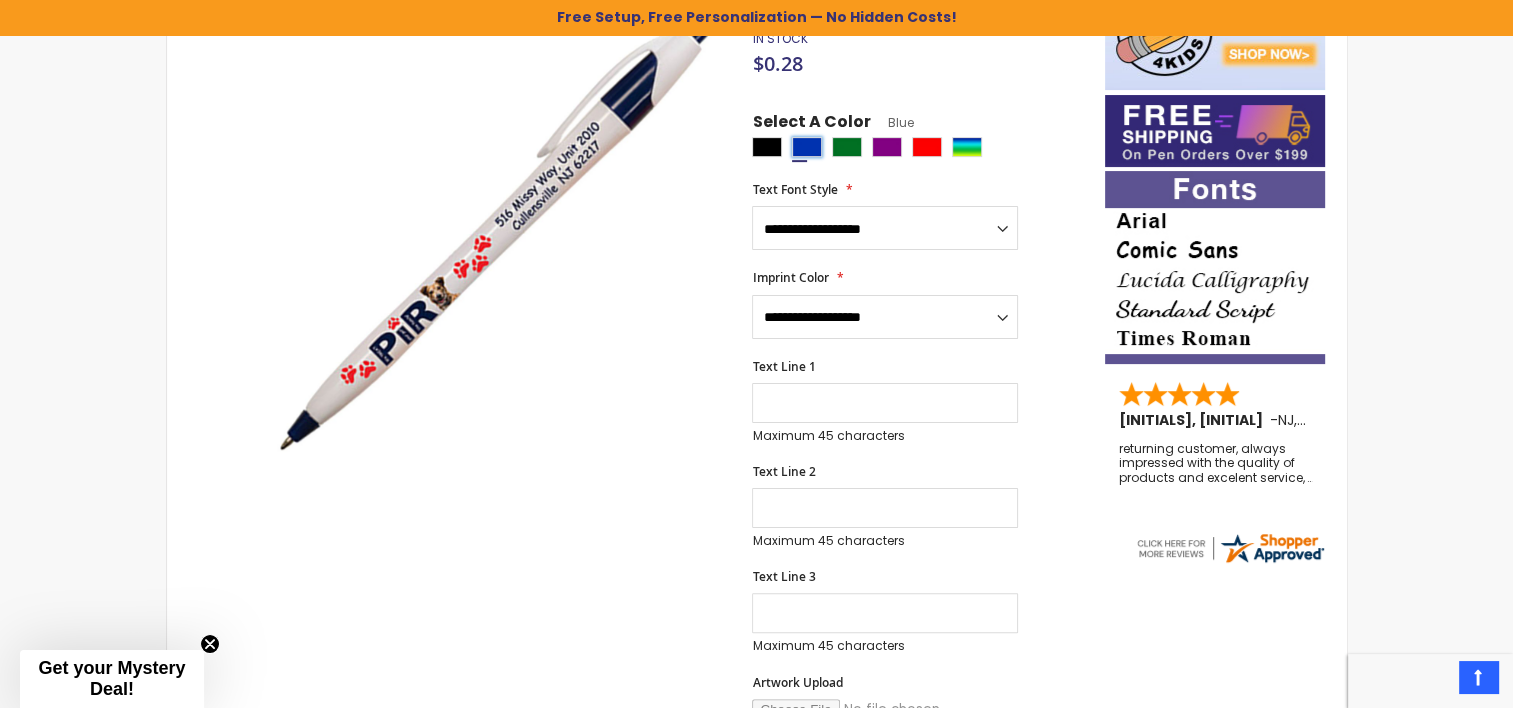 scroll, scrollTop: 191, scrollLeft: 0, axis: vertical 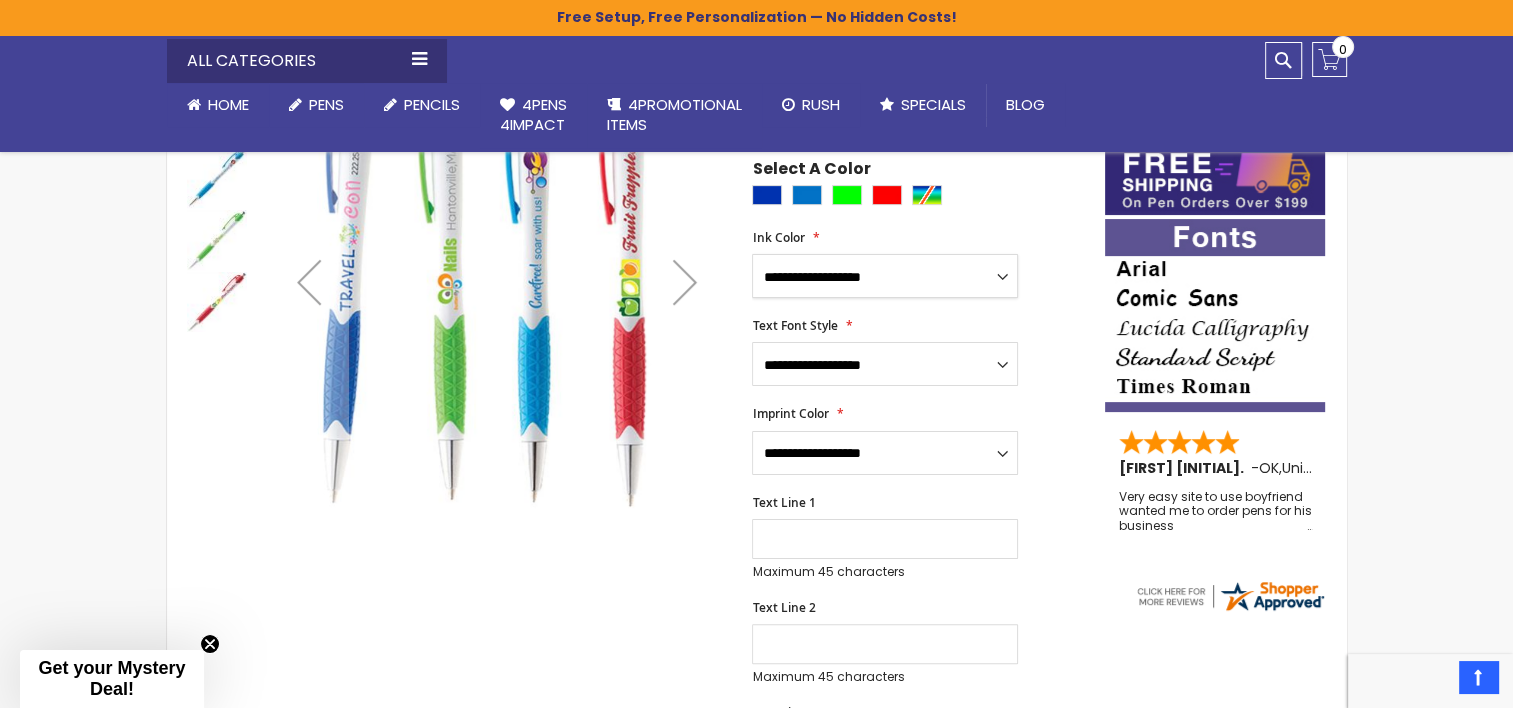 click on "**********" at bounding box center [885, 276] 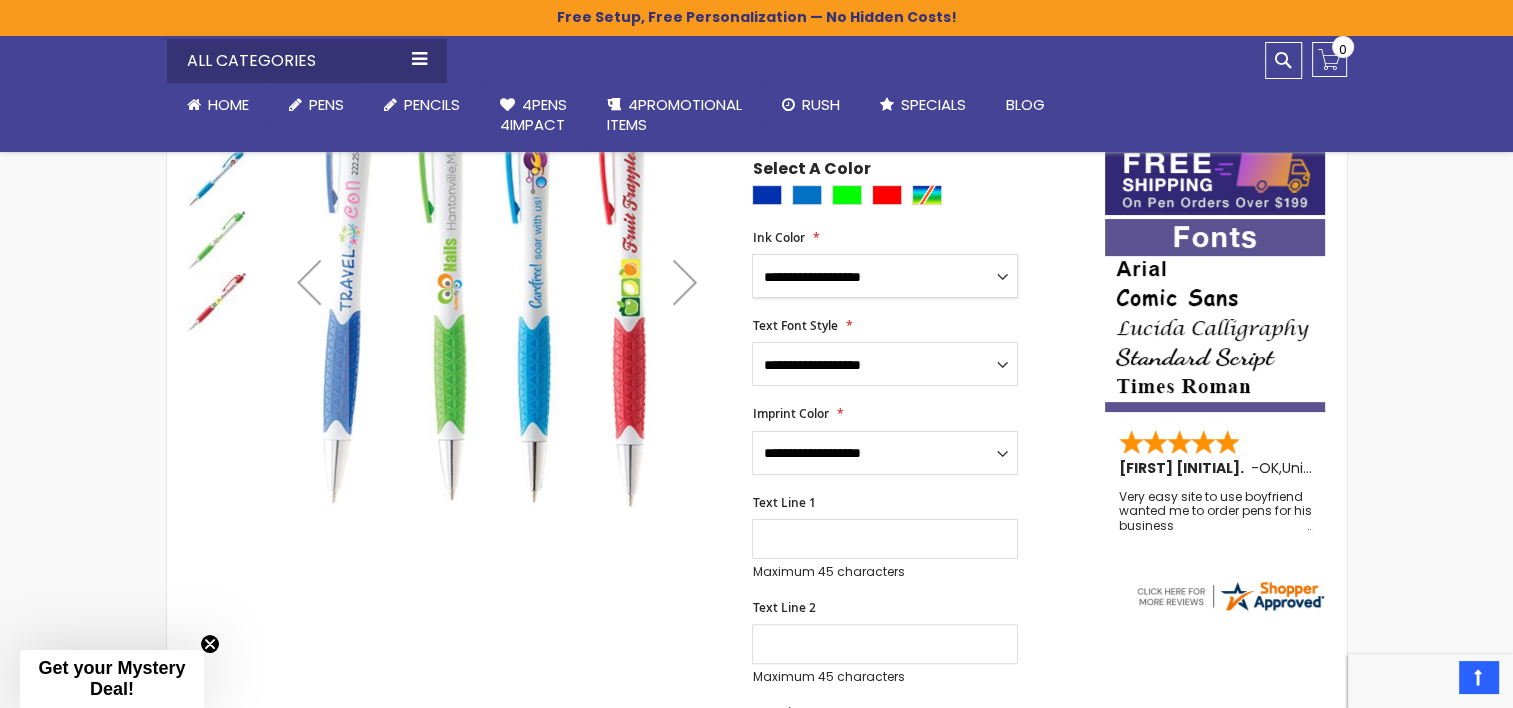 select on "****" 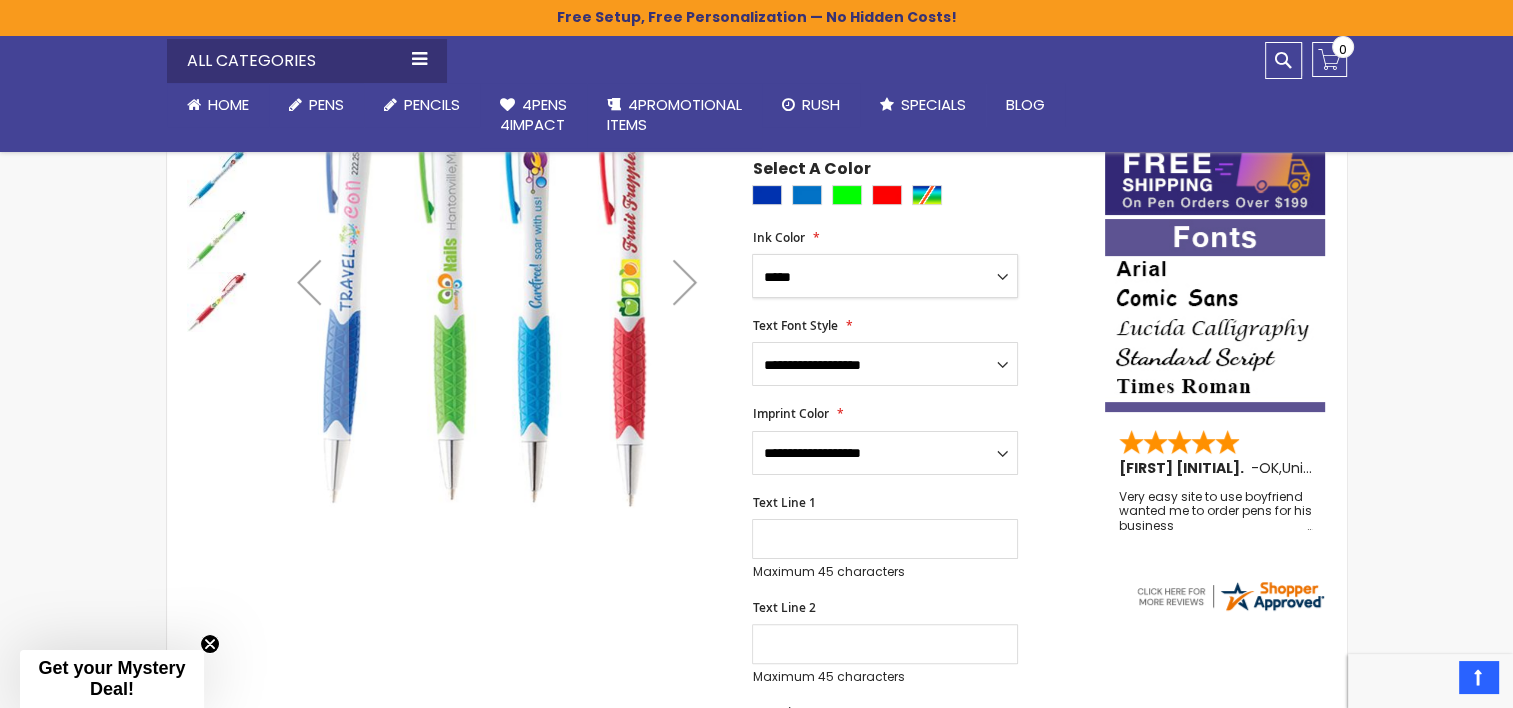 click on "**********" at bounding box center (885, 276) 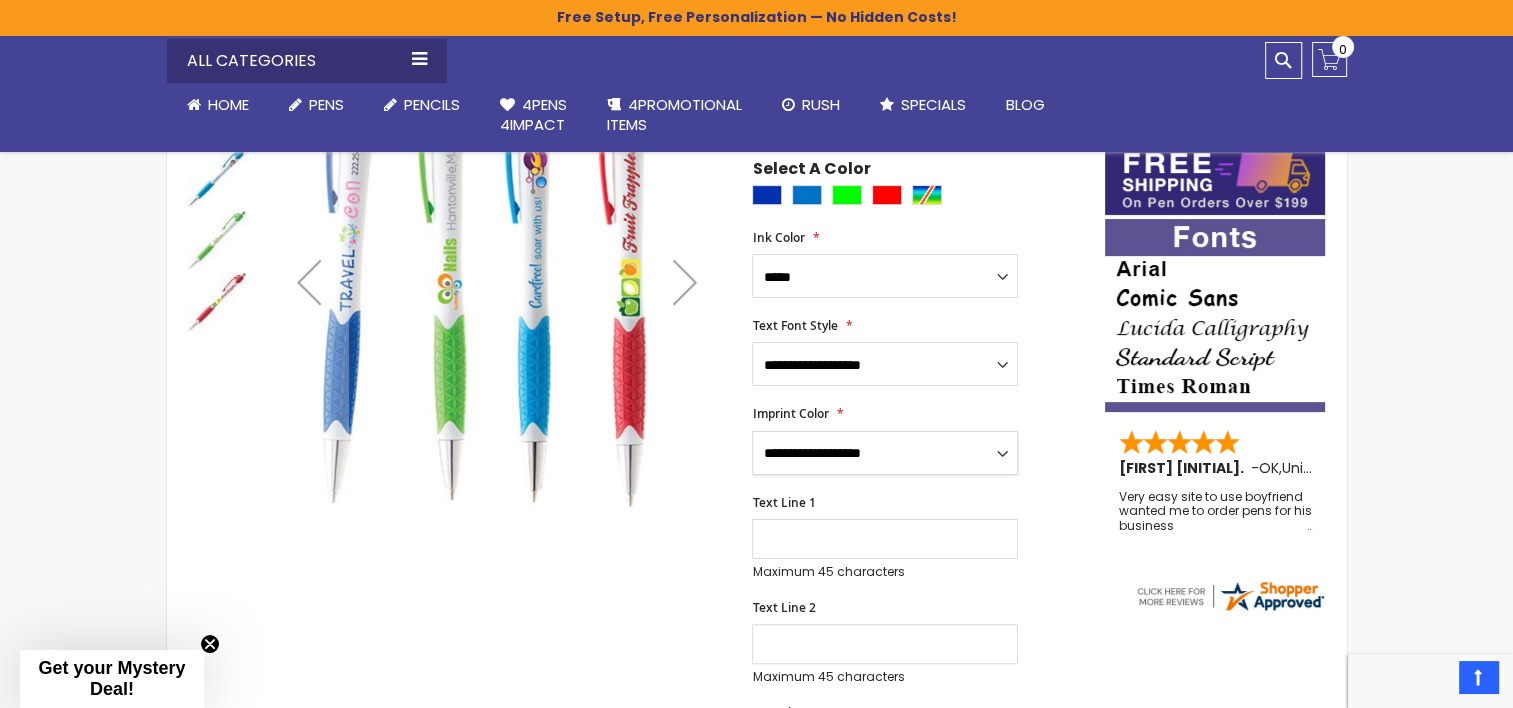 click on "**********" at bounding box center [885, 453] 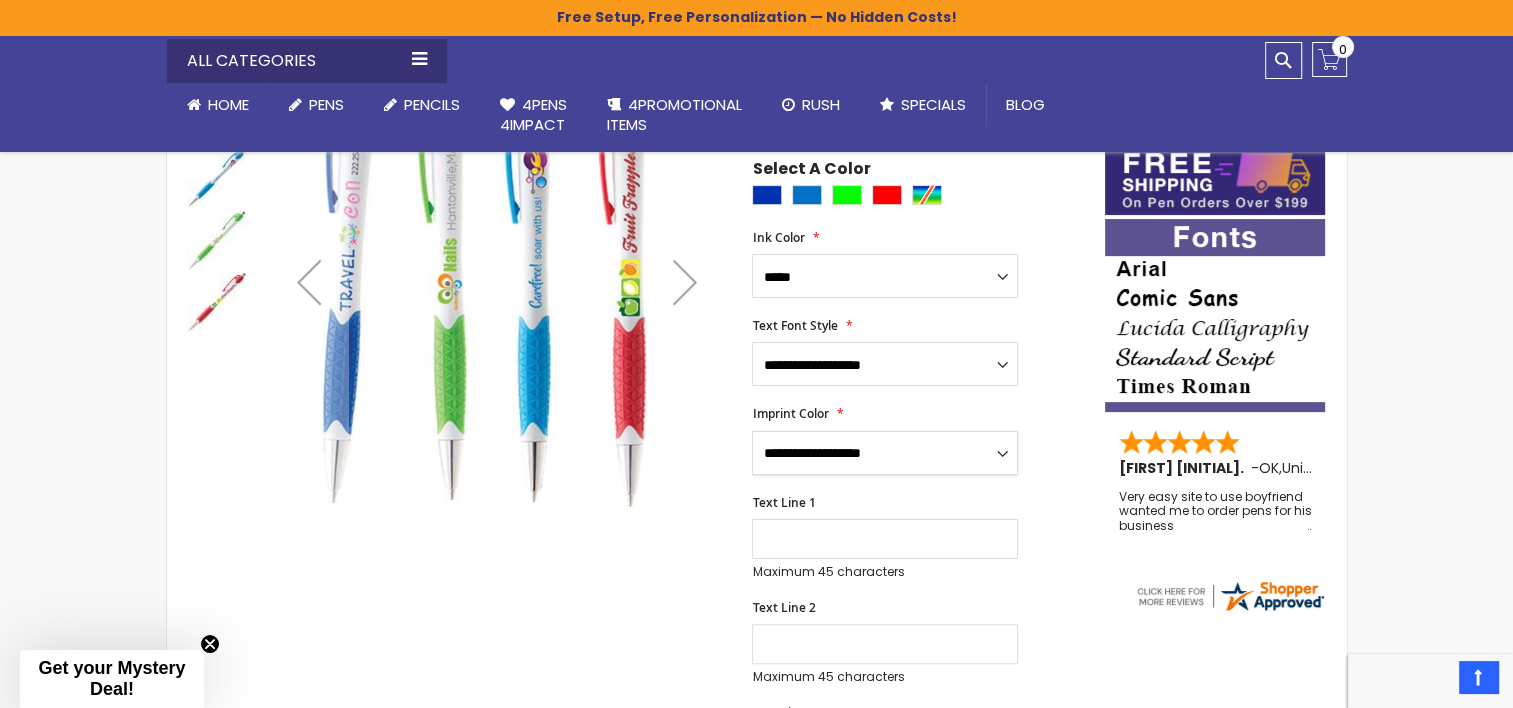 select on "****" 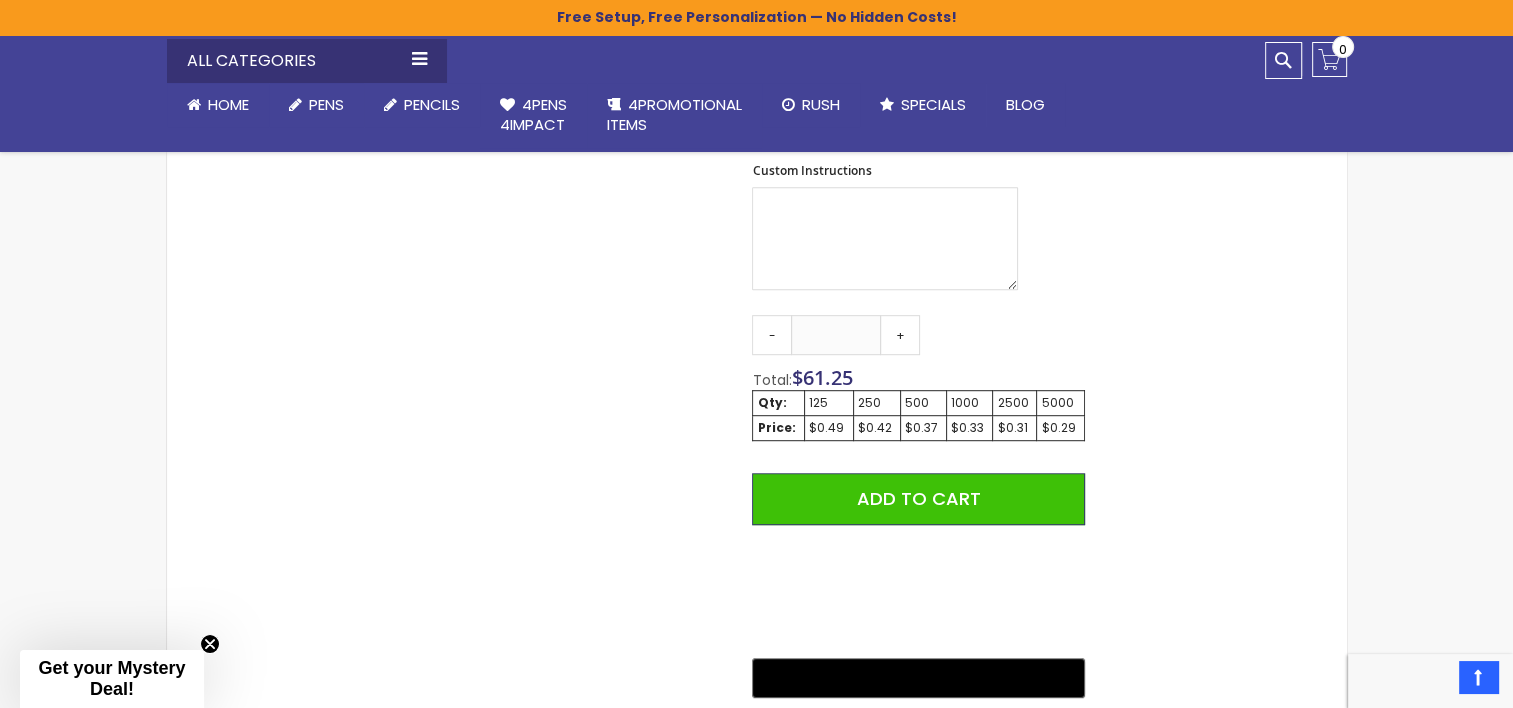scroll, scrollTop: 1104, scrollLeft: 0, axis: vertical 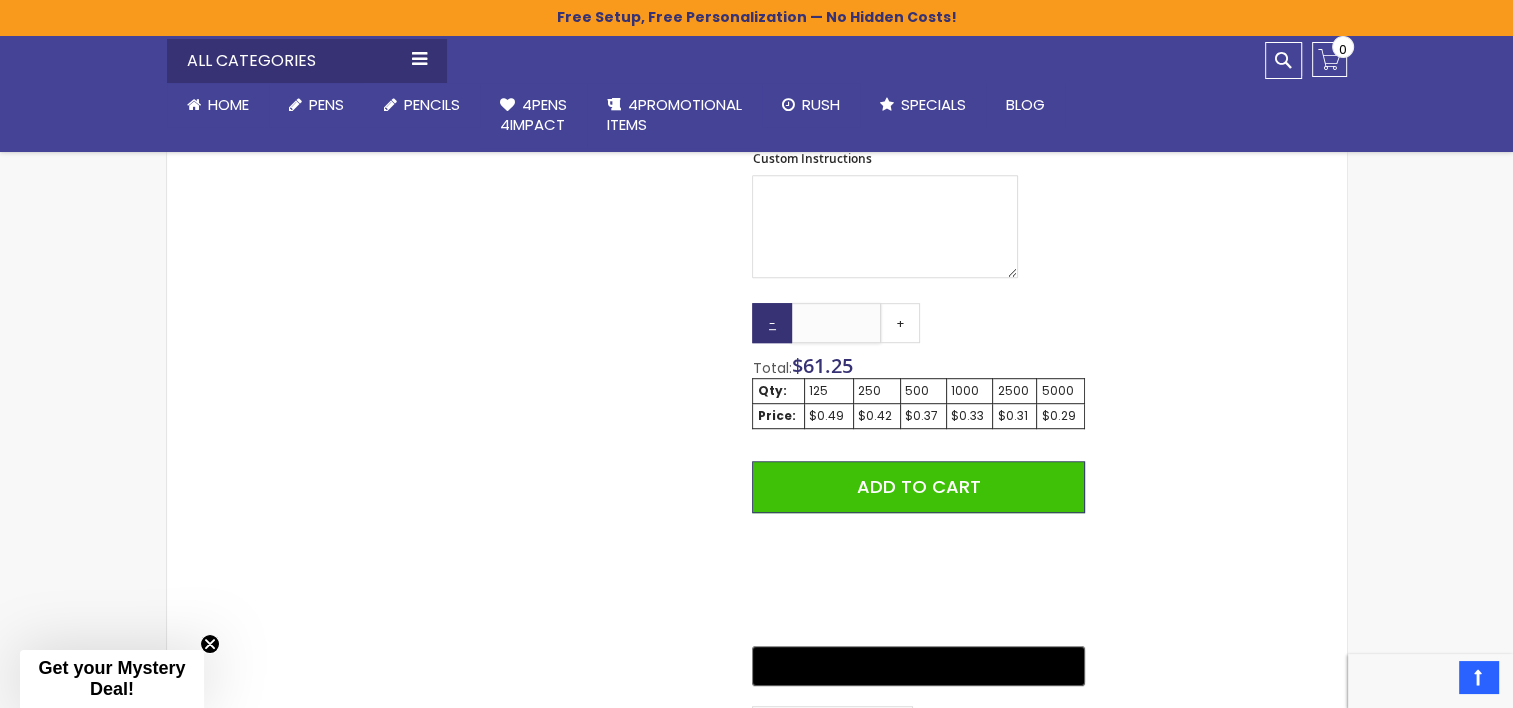drag, startPoint x: 852, startPoint y: 323, endPoint x: 778, endPoint y: 327, distance: 74.10803 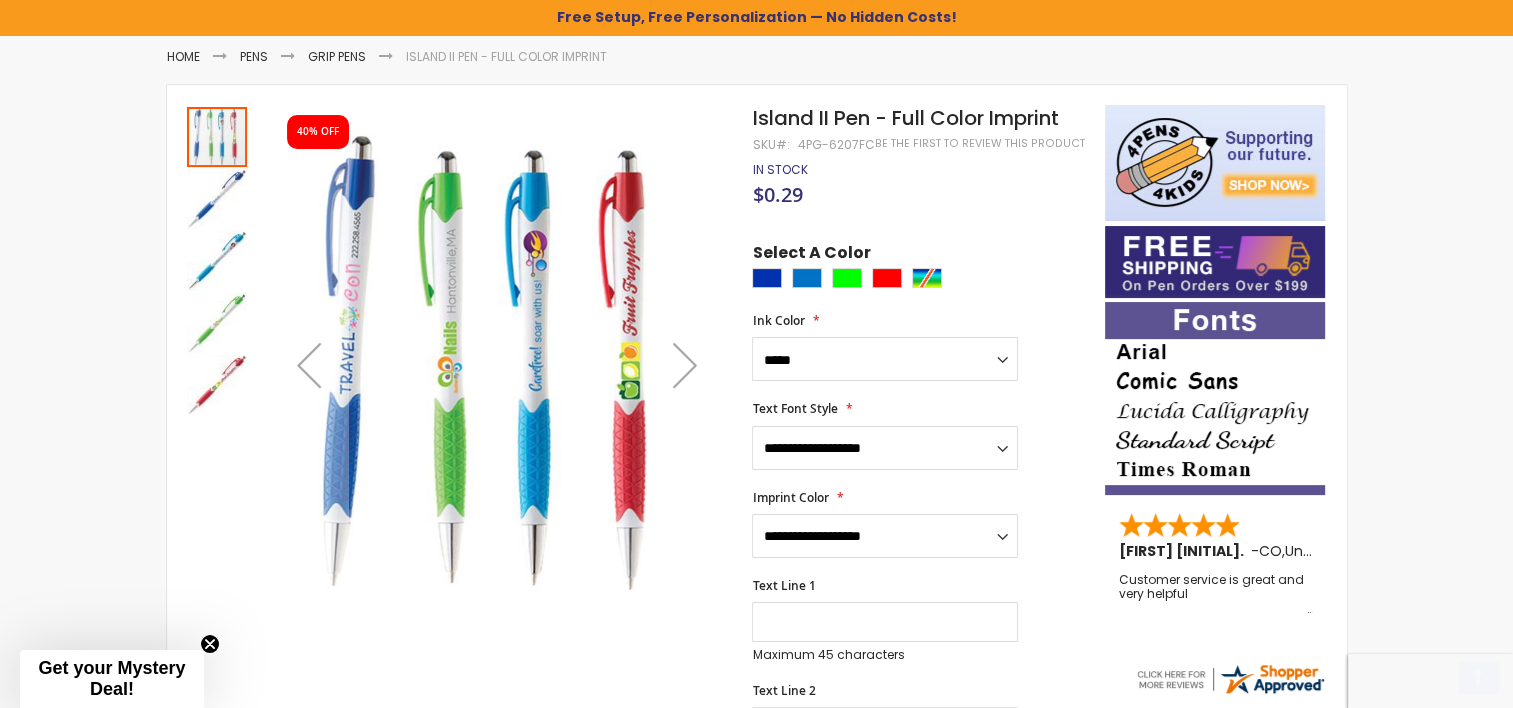 scroll, scrollTop: 264, scrollLeft: 0, axis: vertical 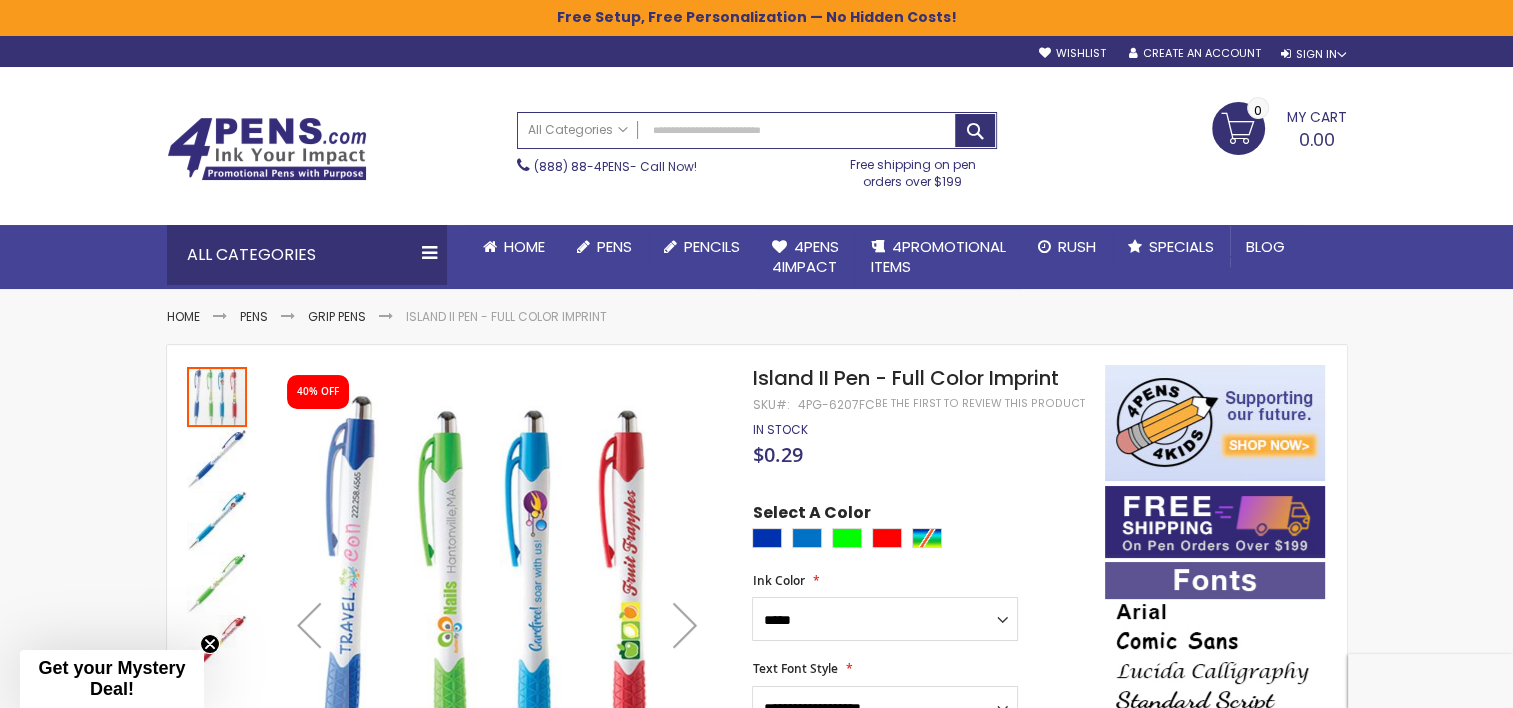 type on "***" 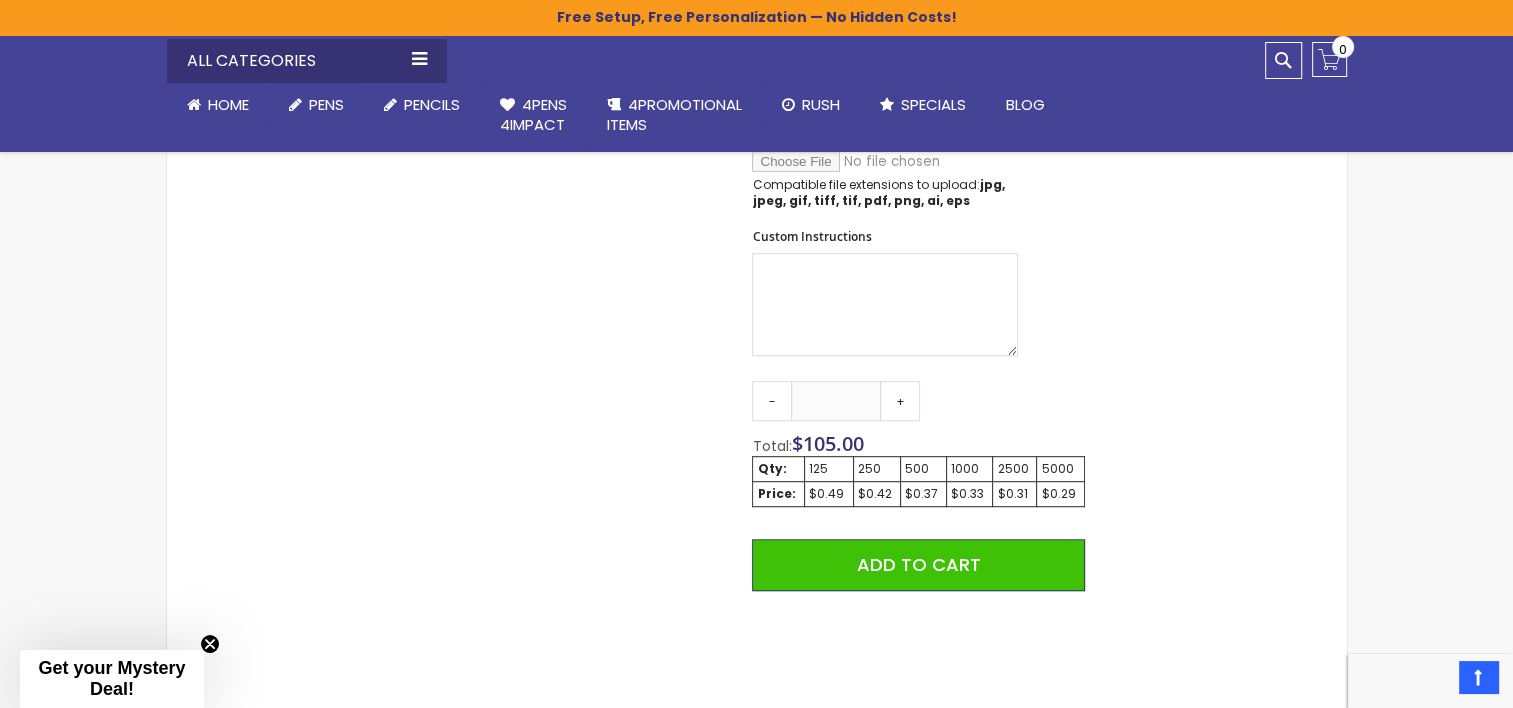 scroll, scrollTop: 1029, scrollLeft: 0, axis: vertical 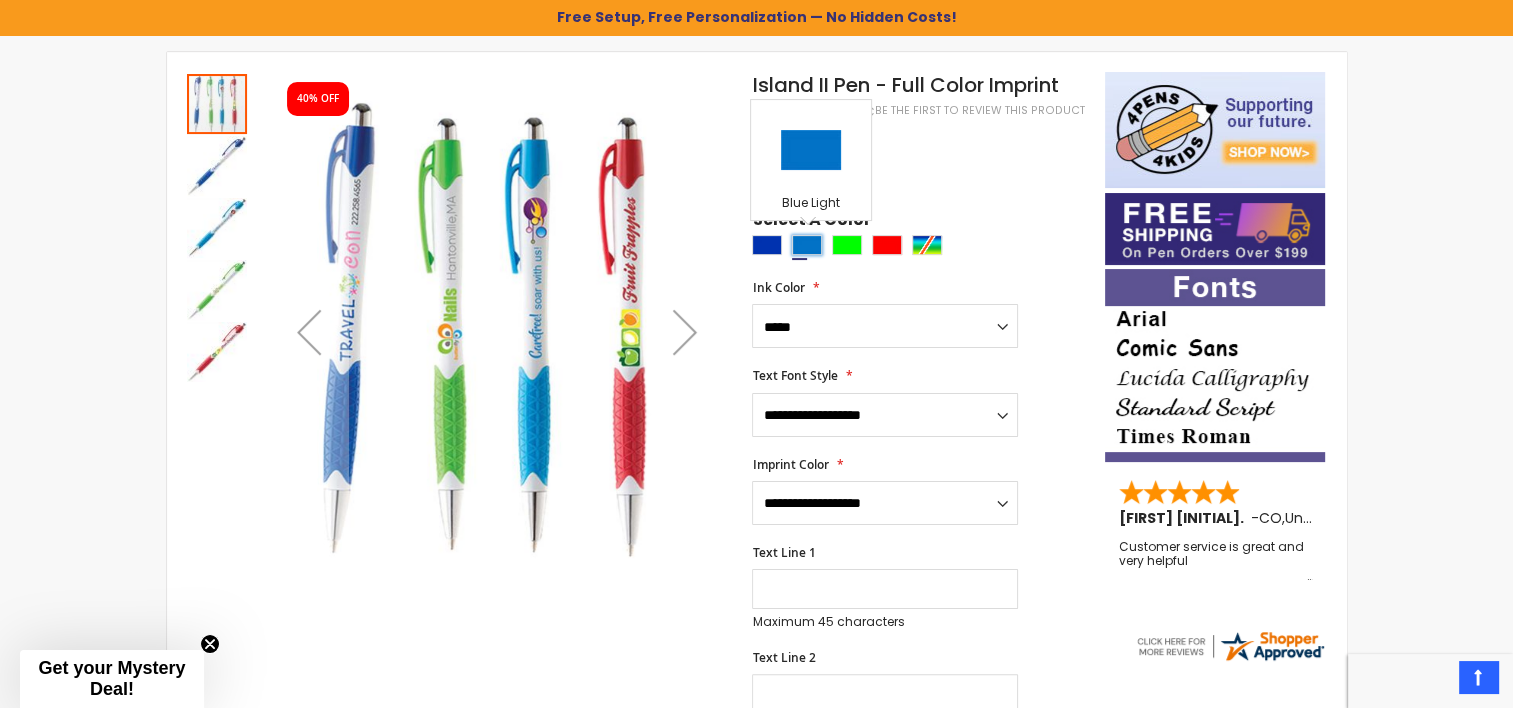 click at bounding box center (807, 245) 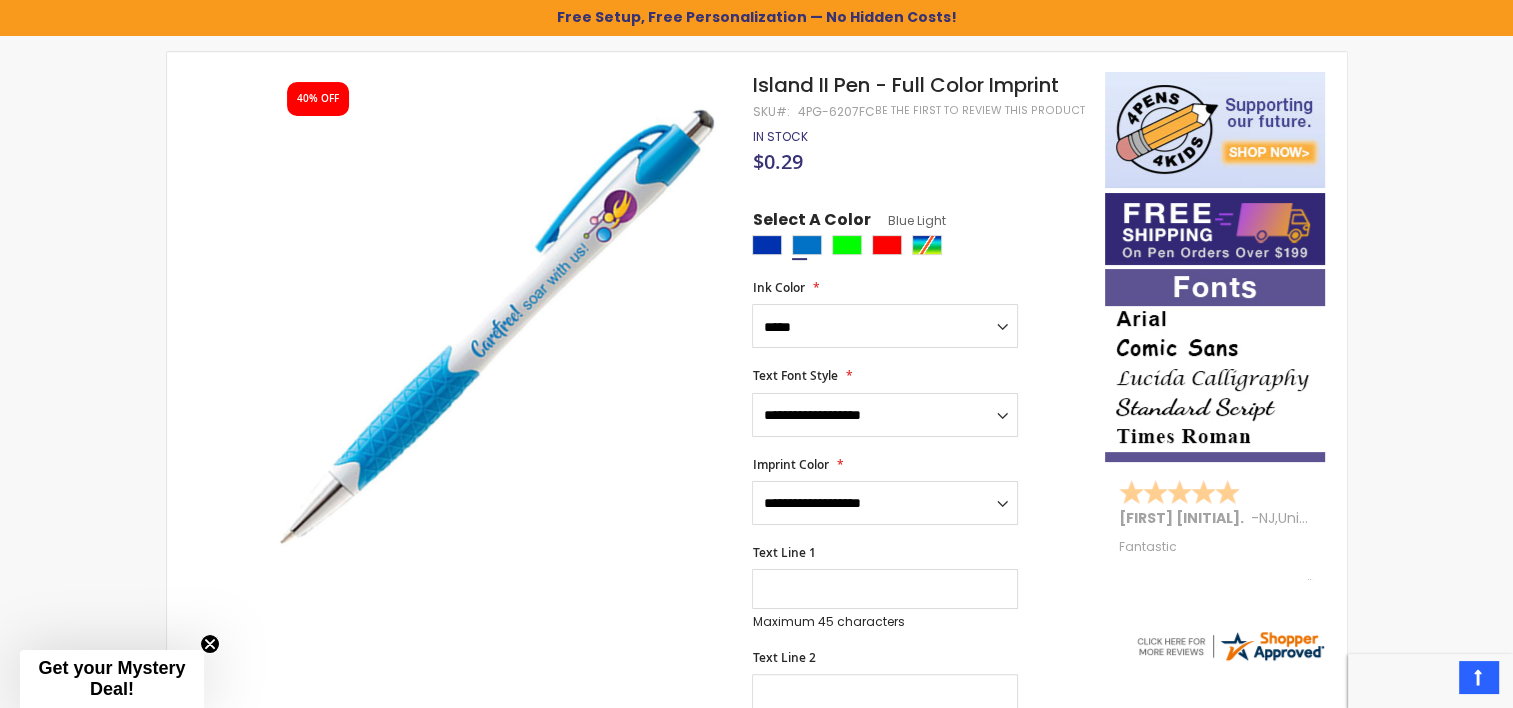click at bounding box center (923, 247) 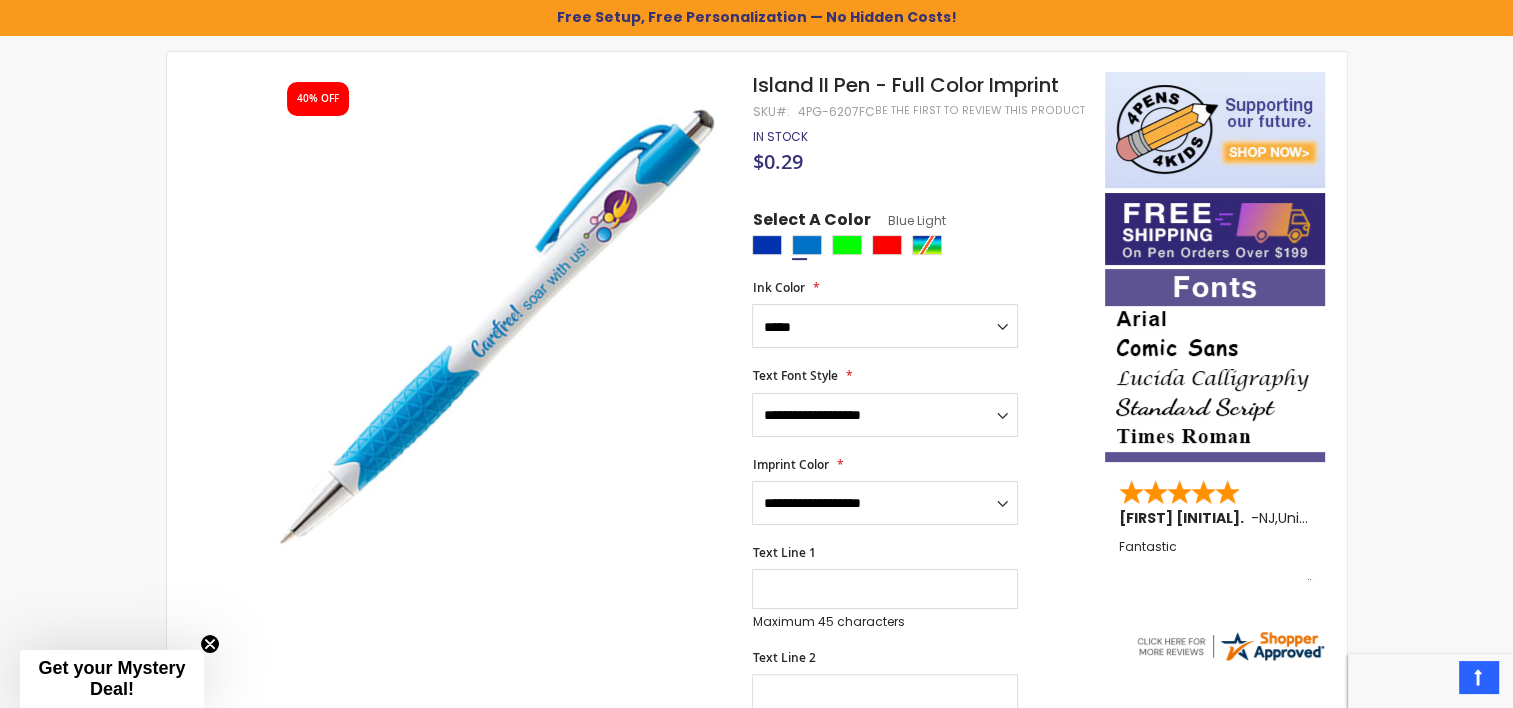 click at bounding box center [923, 247] 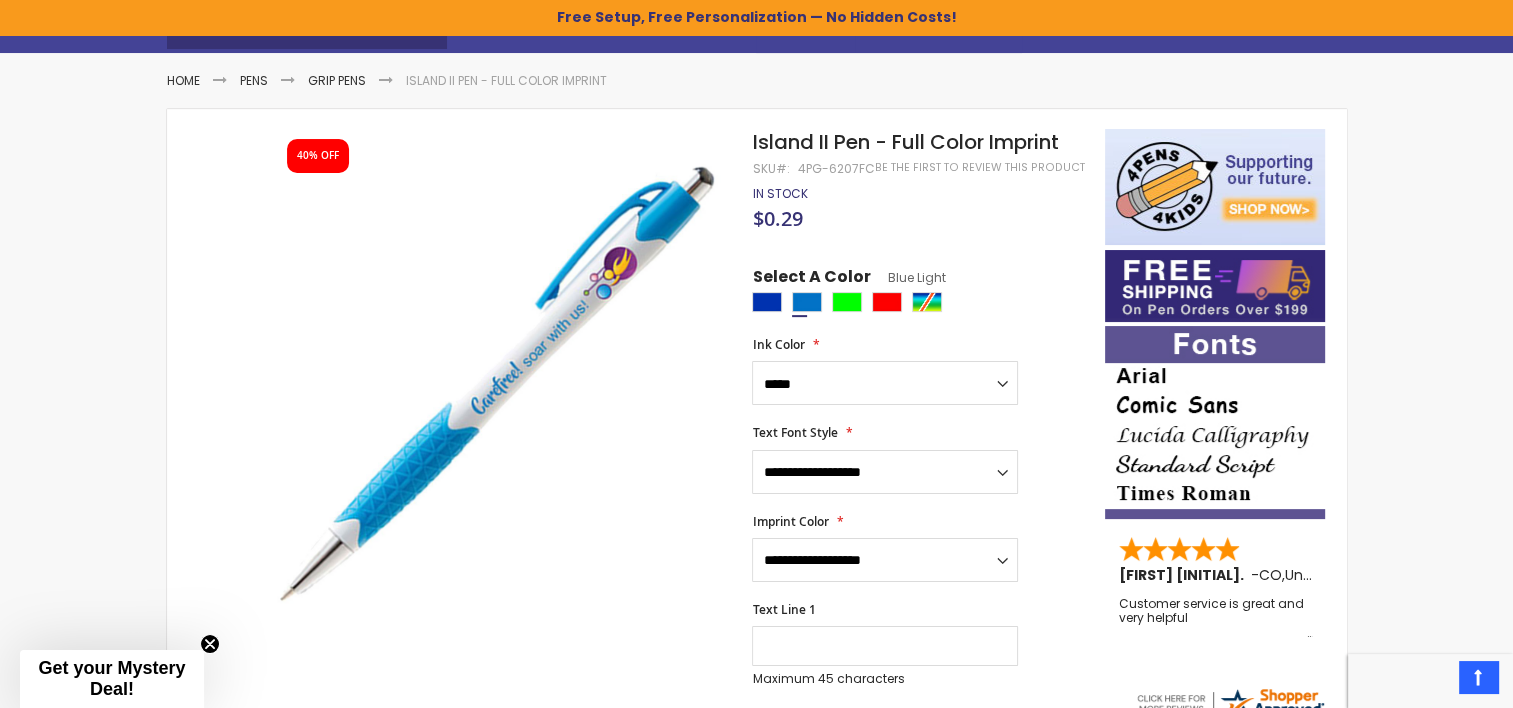 scroll, scrollTop: 240, scrollLeft: 0, axis: vertical 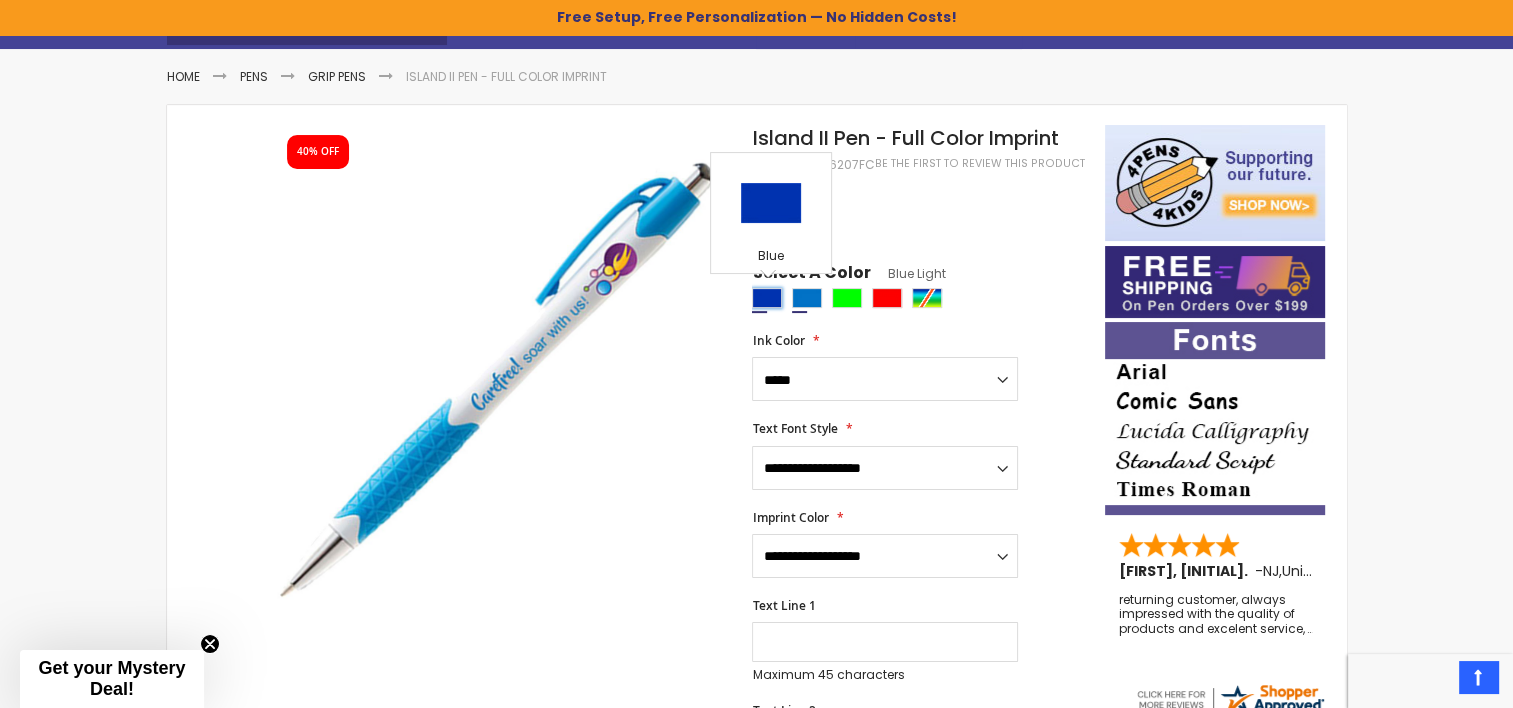 click at bounding box center (767, 298) 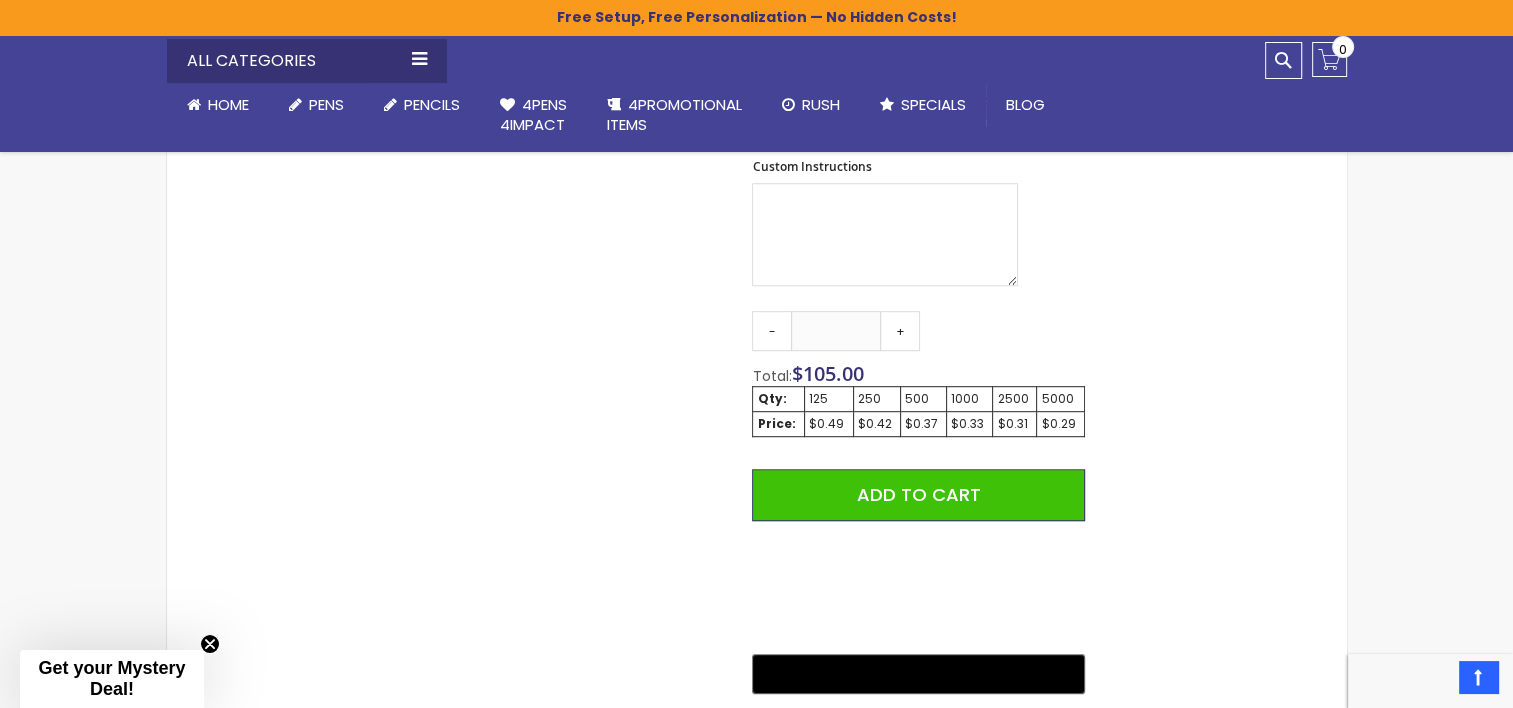 scroll, scrollTop: 1103, scrollLeft: 0, axis: vertical 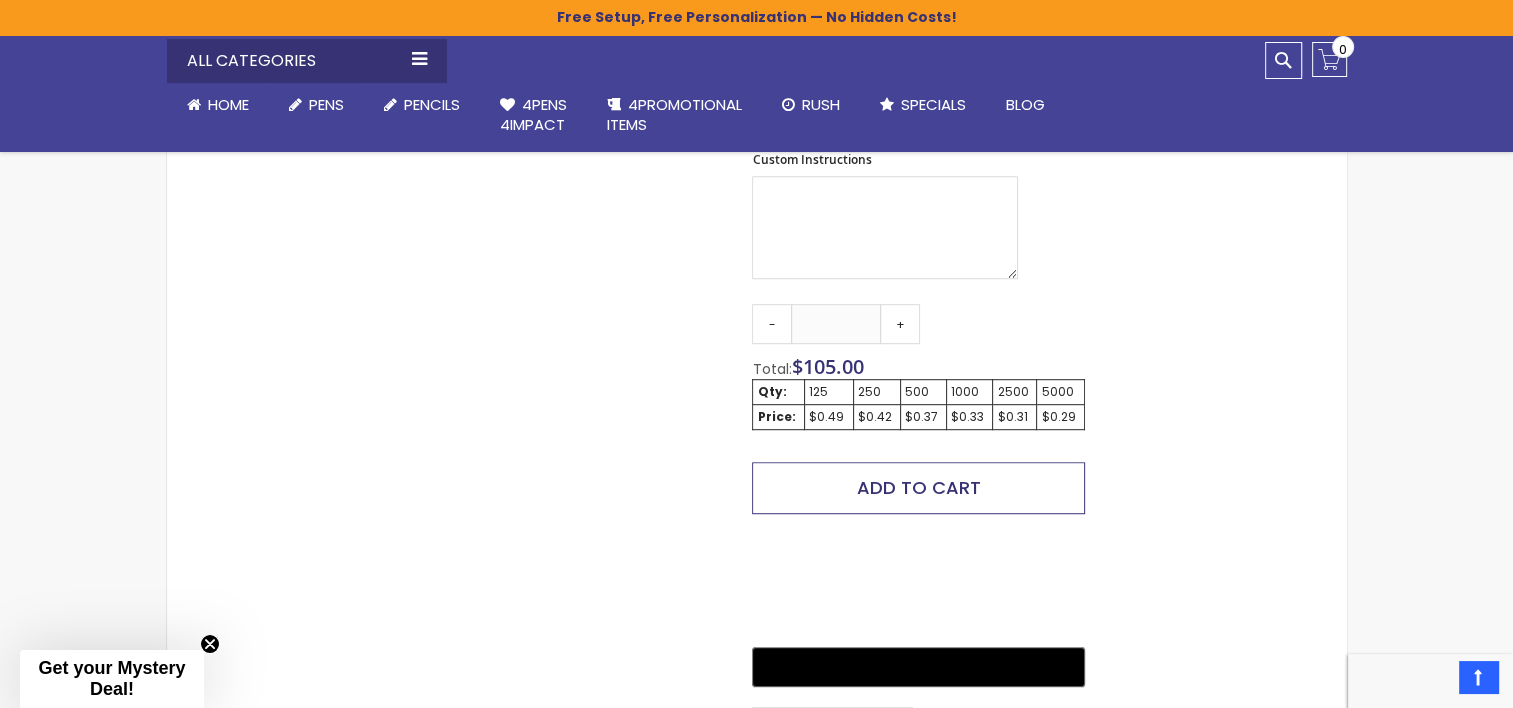 click on "Add to Cart" at bounding box center (918, 488) 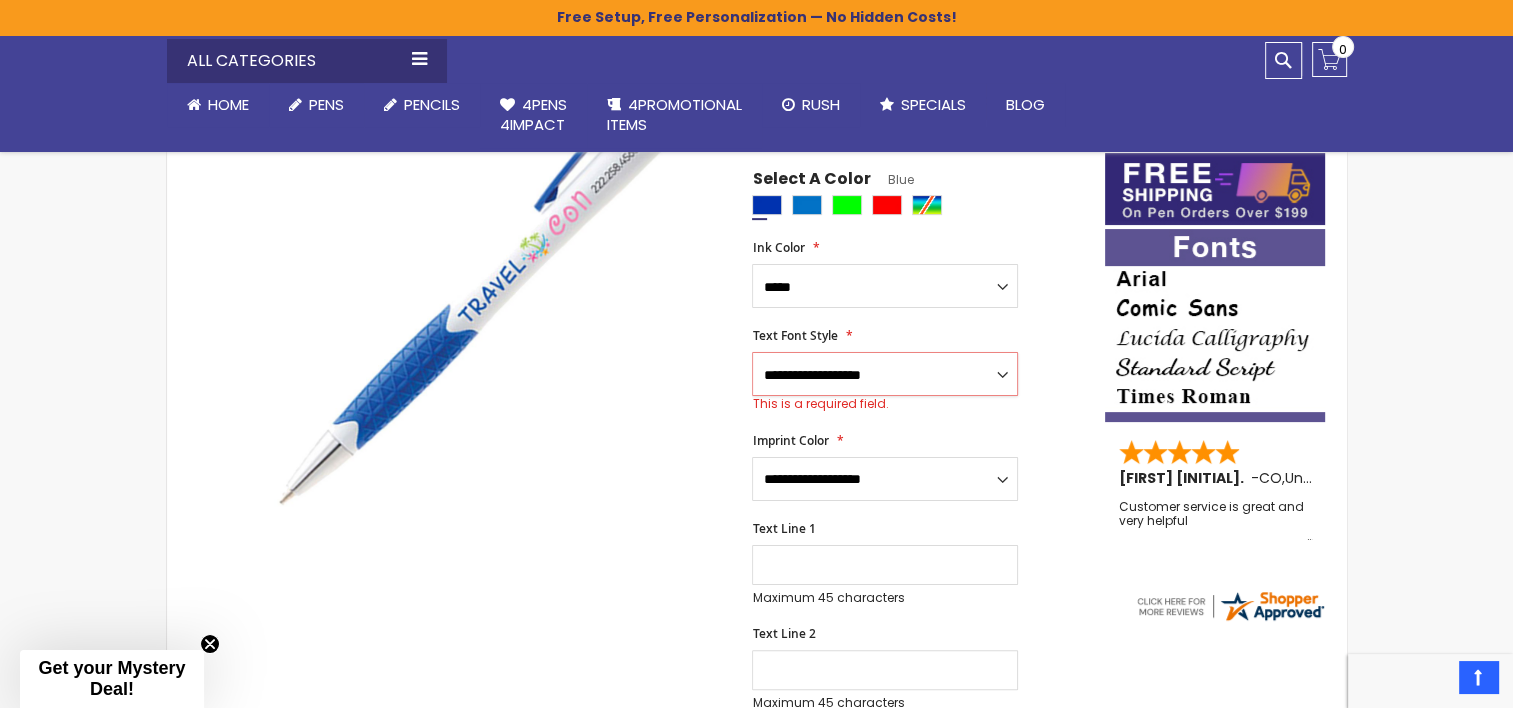scroll, scrollTop: 331, scrollLeft: 0, axis: vertical 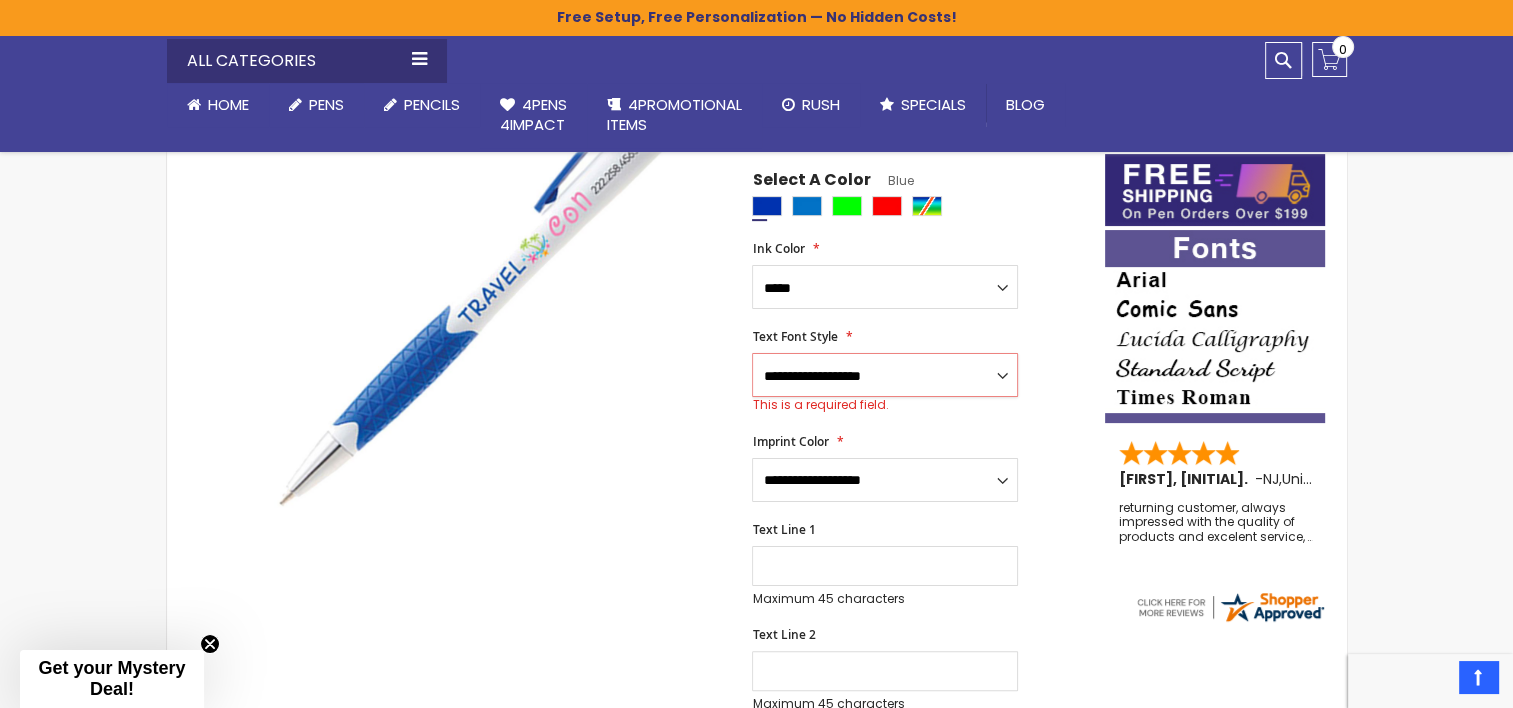 click on "**********" at bounding box center [885, 375] 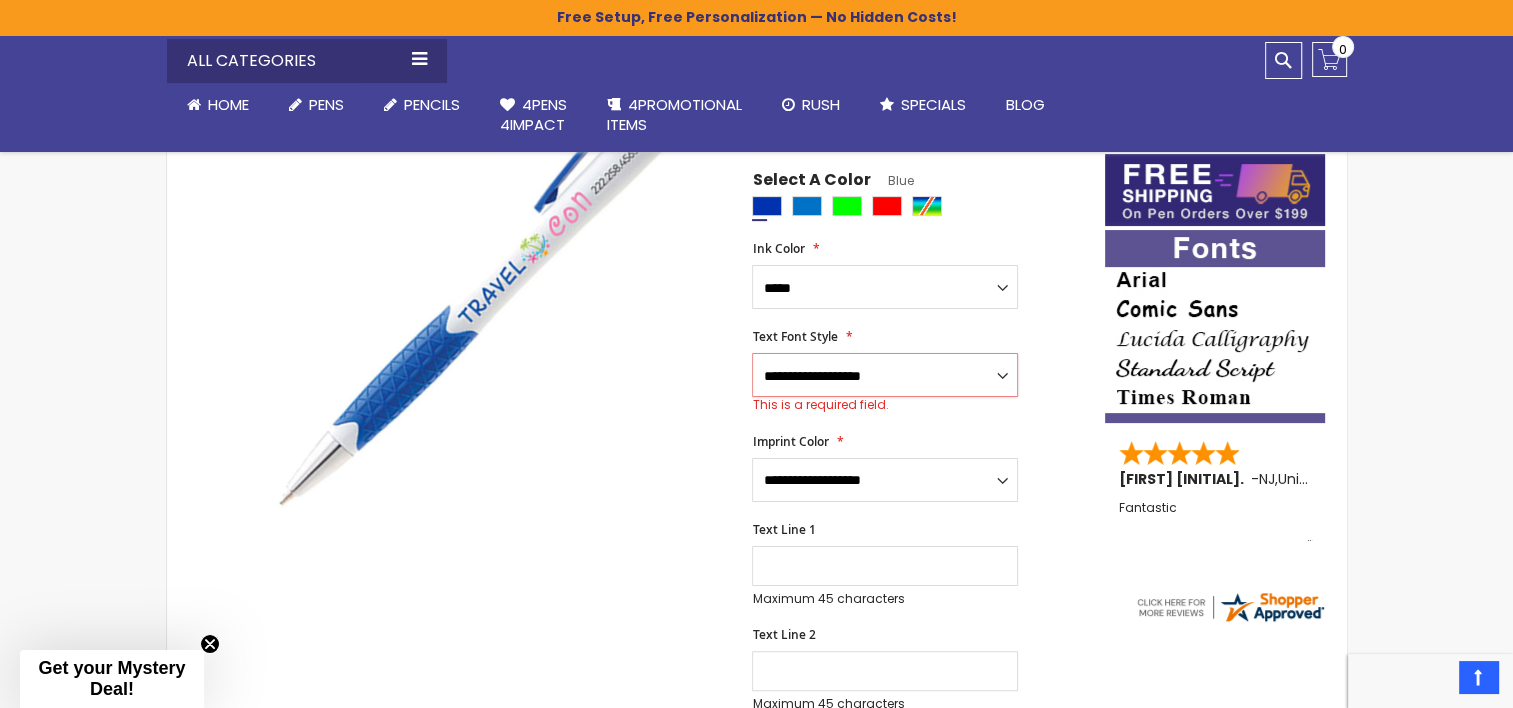 click on "**********" at bounding box center [885, 375] 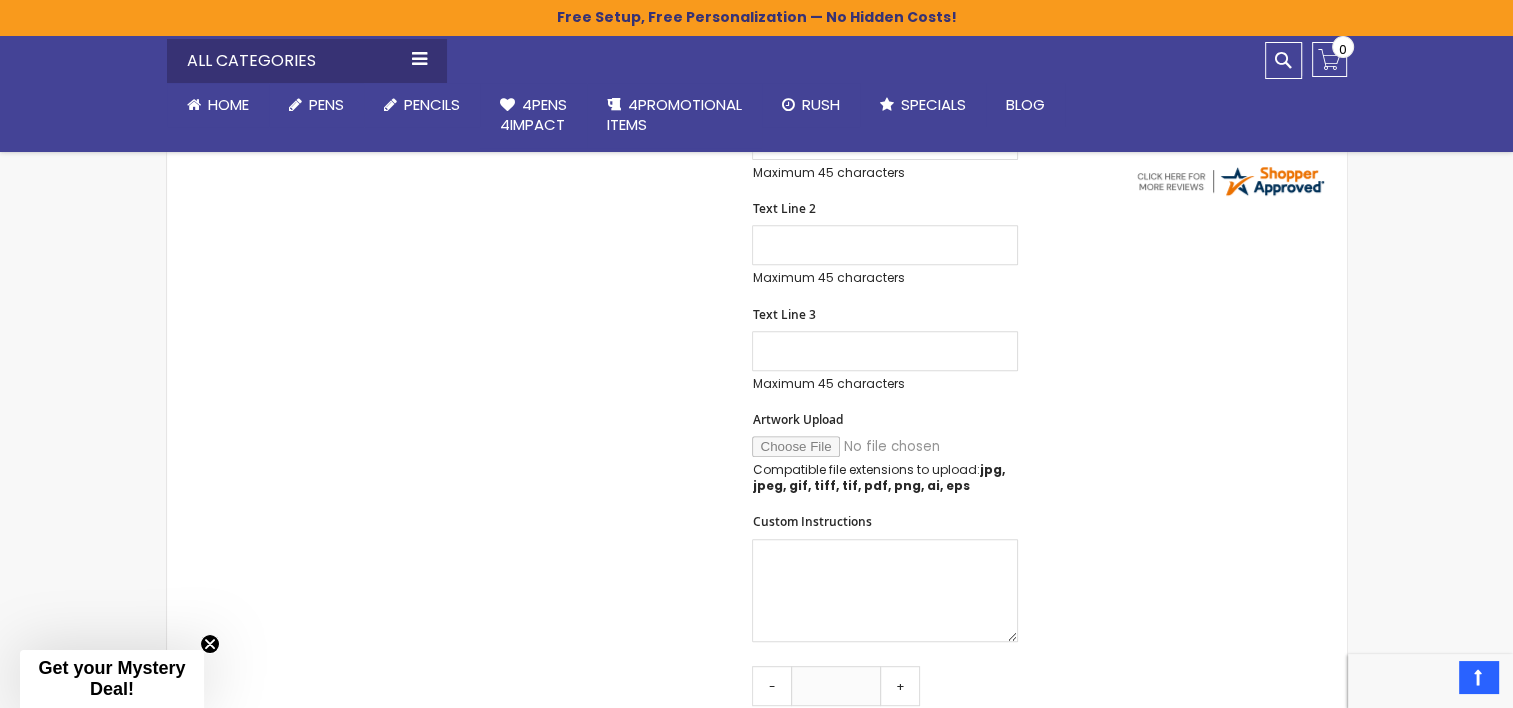 scroll, scrollTop: 768, scrollLeft: 0, axis: vertical 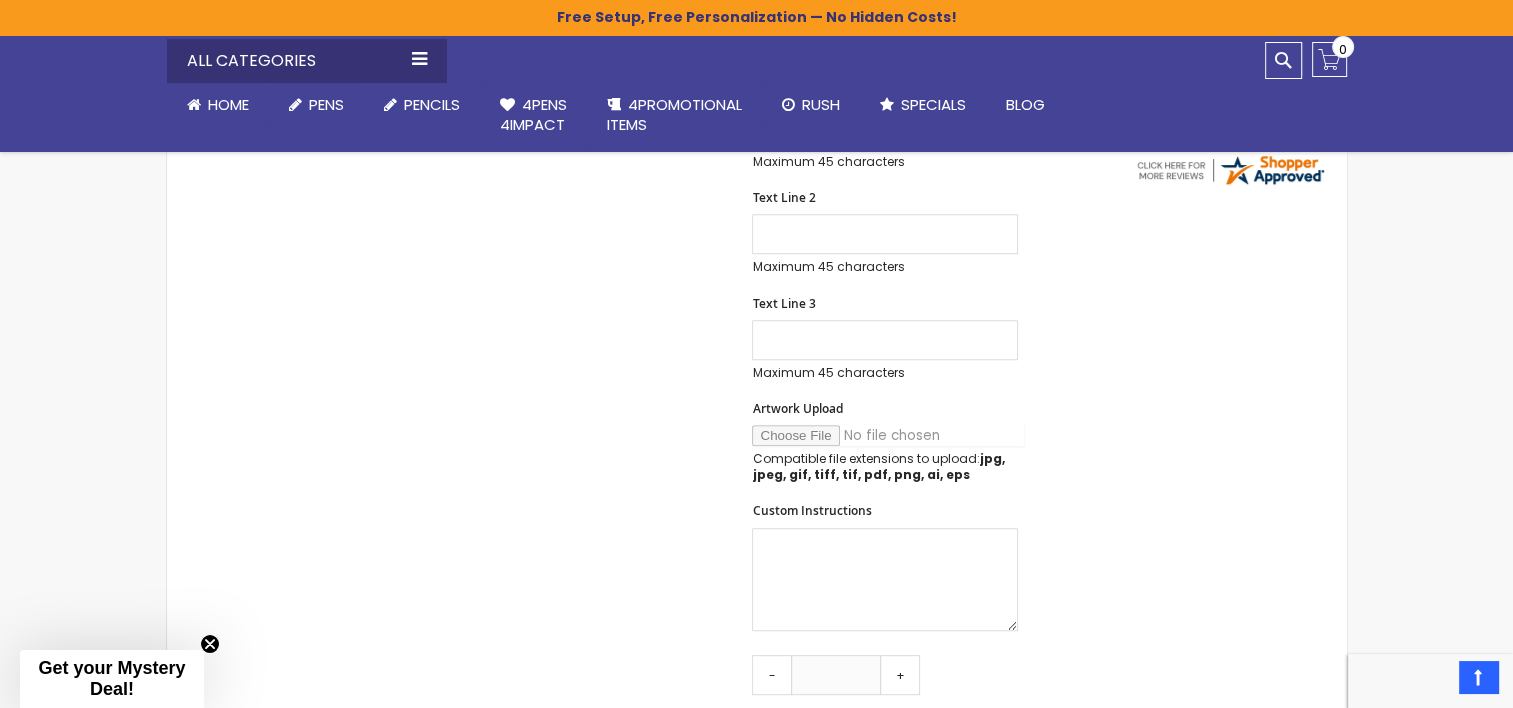 click on "Artwork Upload" at bounding box center (888, 435) 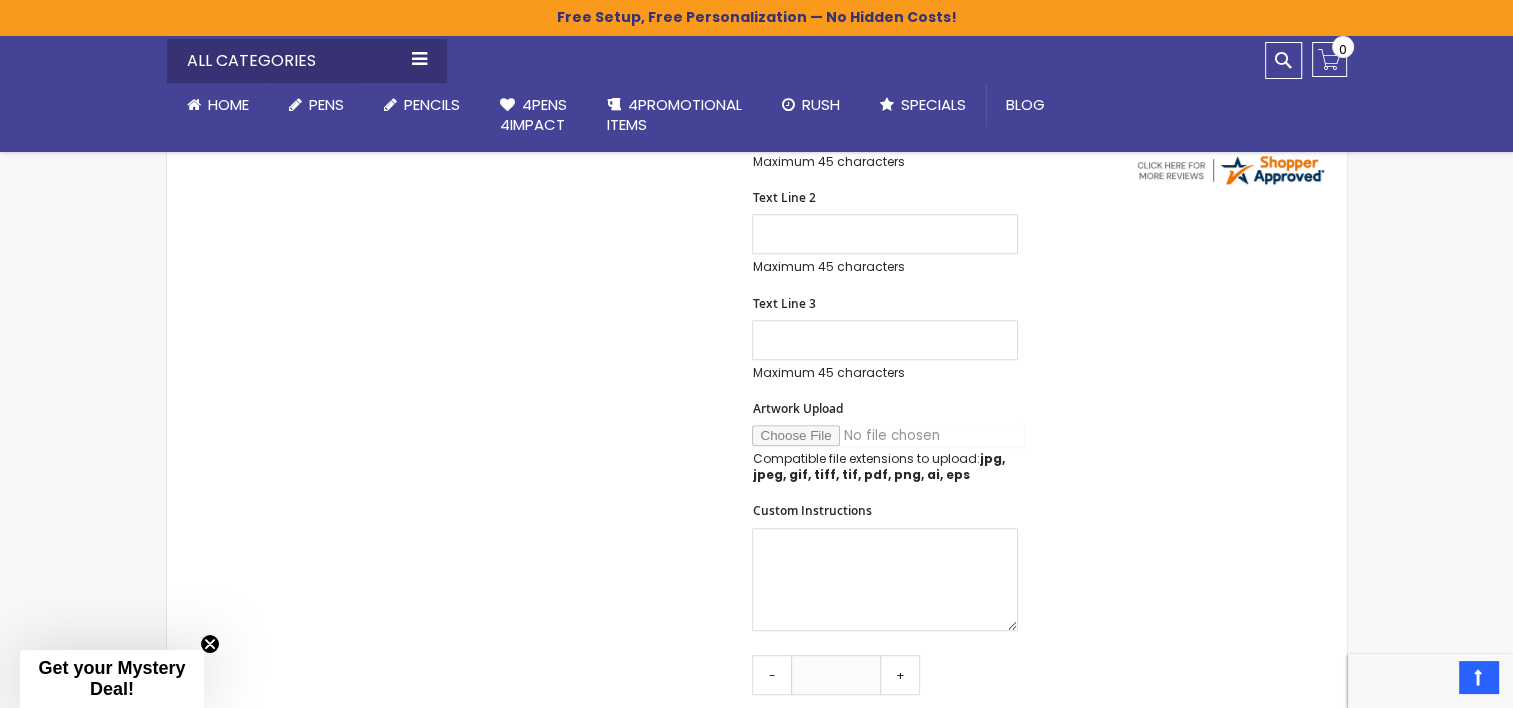 type on "**********" 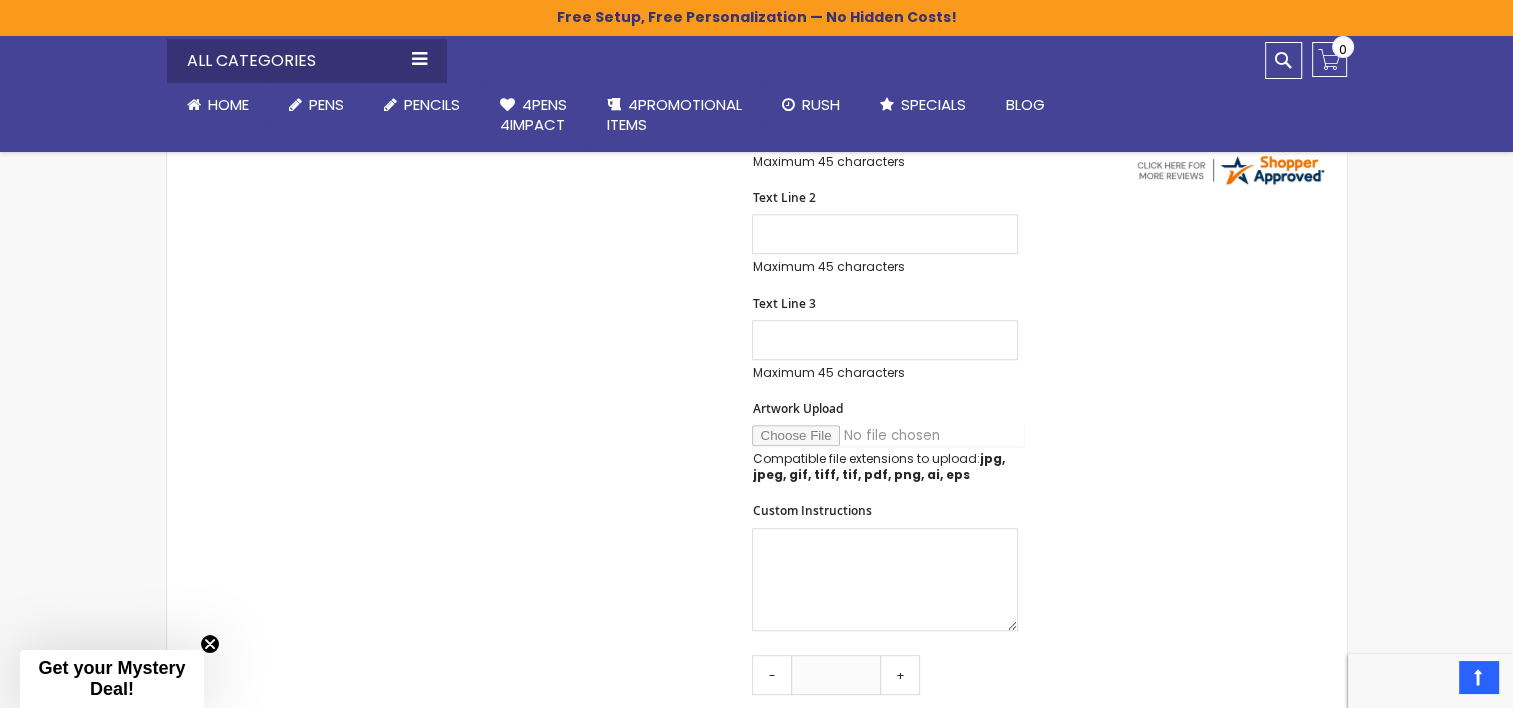 click on "Artwork Upload" at bounding box center (888, 435) 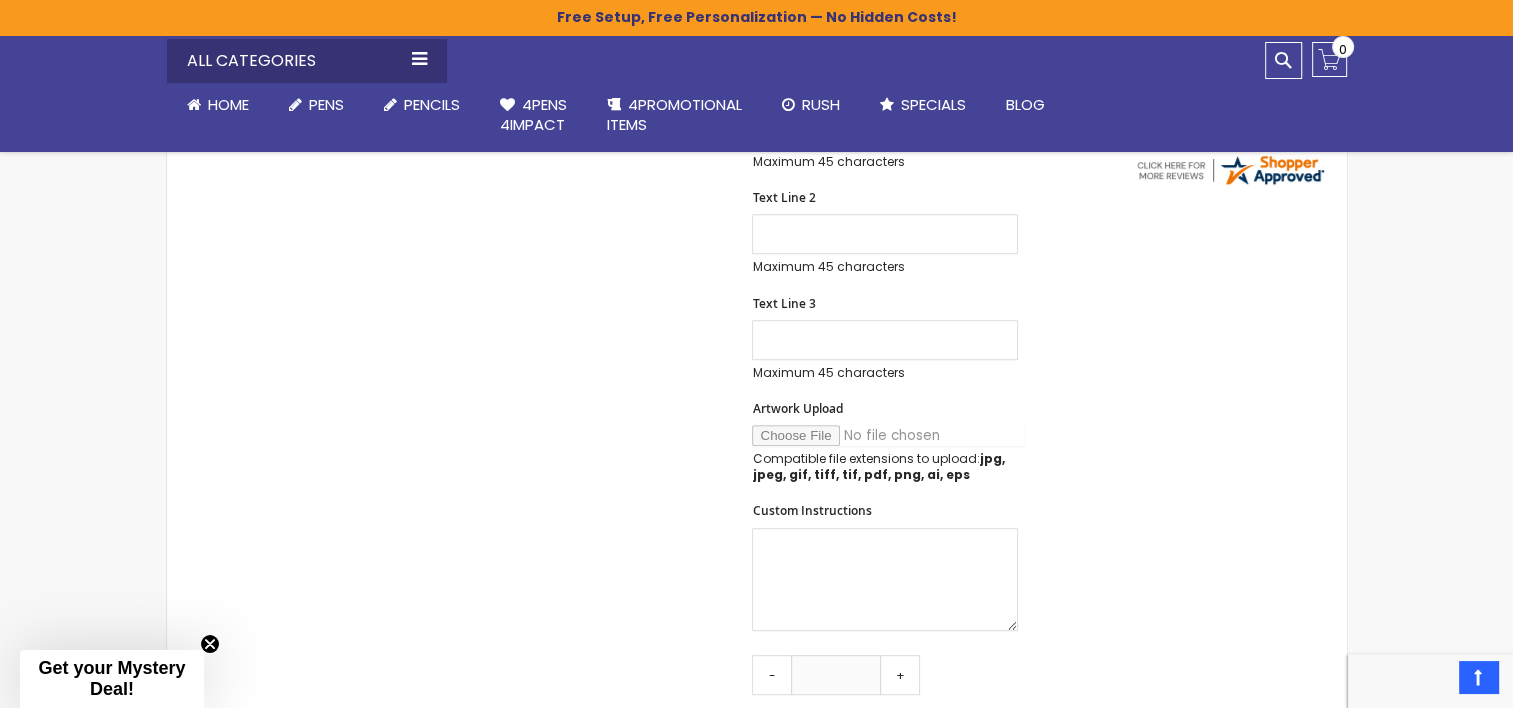 type on "**********" 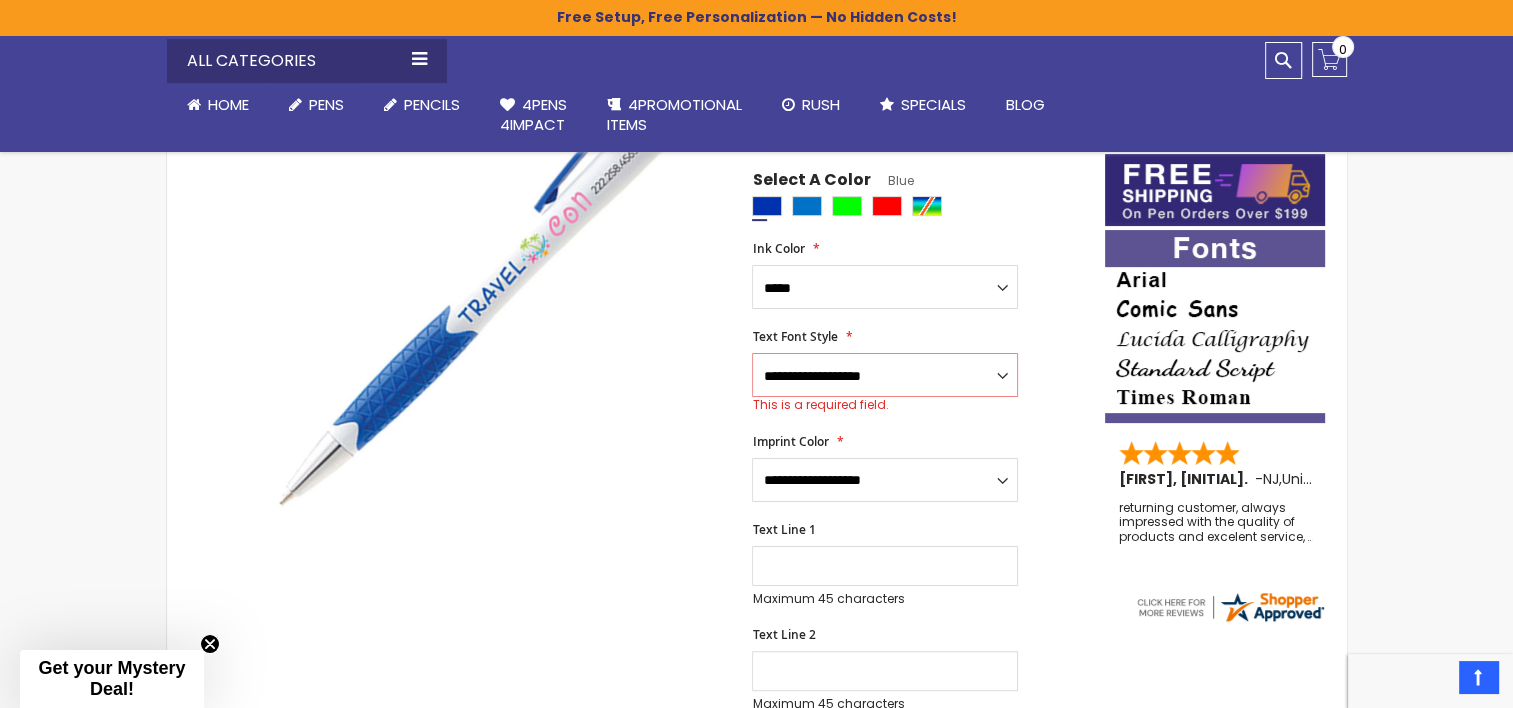 scroll, scrollTop: 320, scrollLeft: 0, axis: vertical 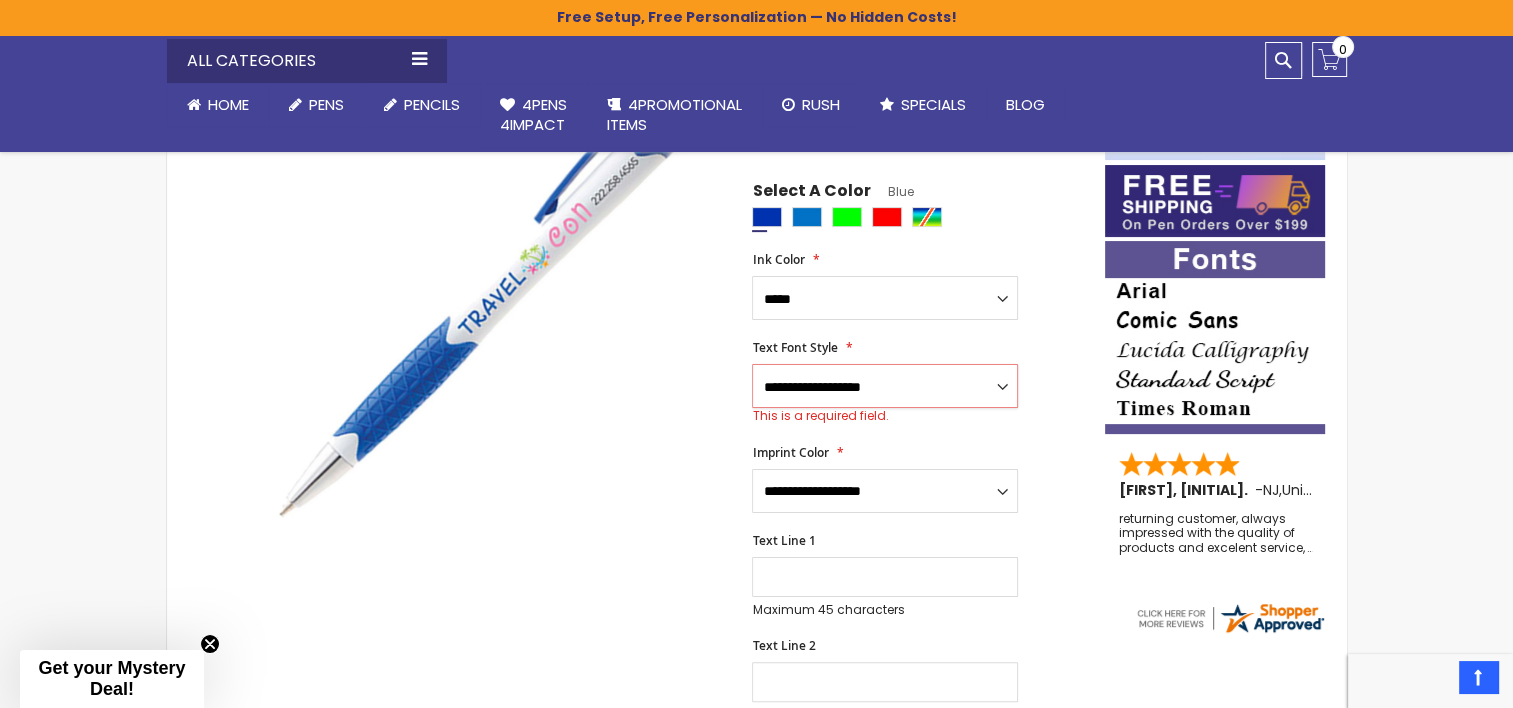 click on "**********" at bounding box center [885, 386] 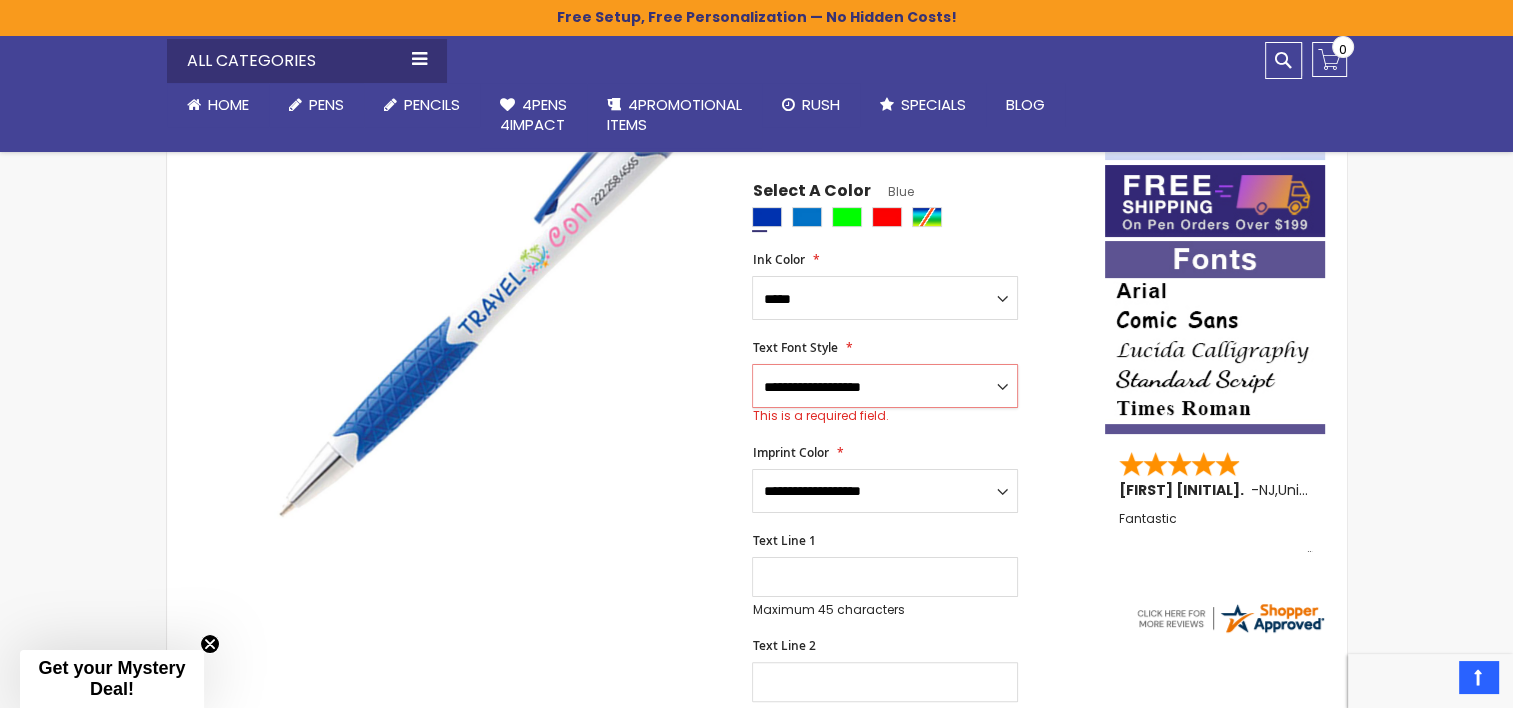 select on "****" 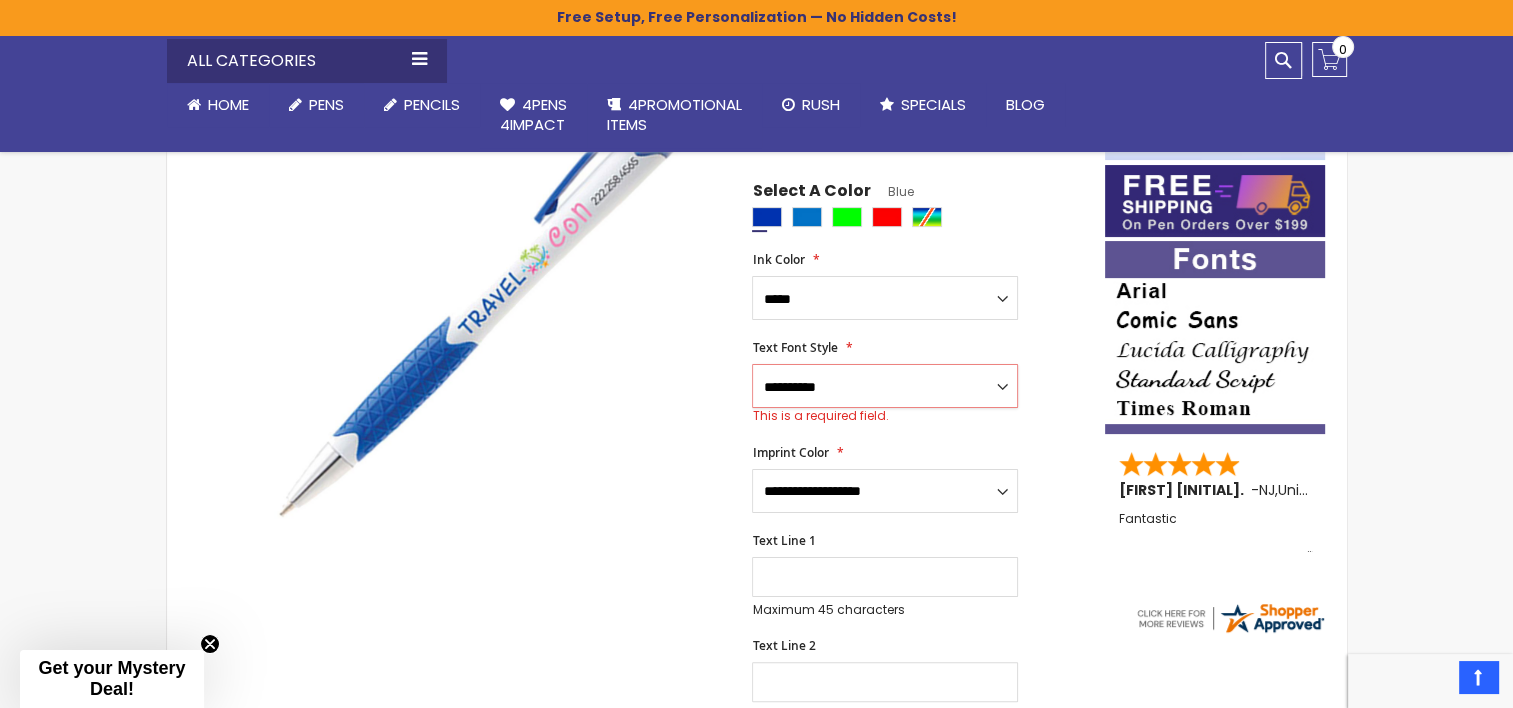 click on "**********" at bounding box center (885, 386) 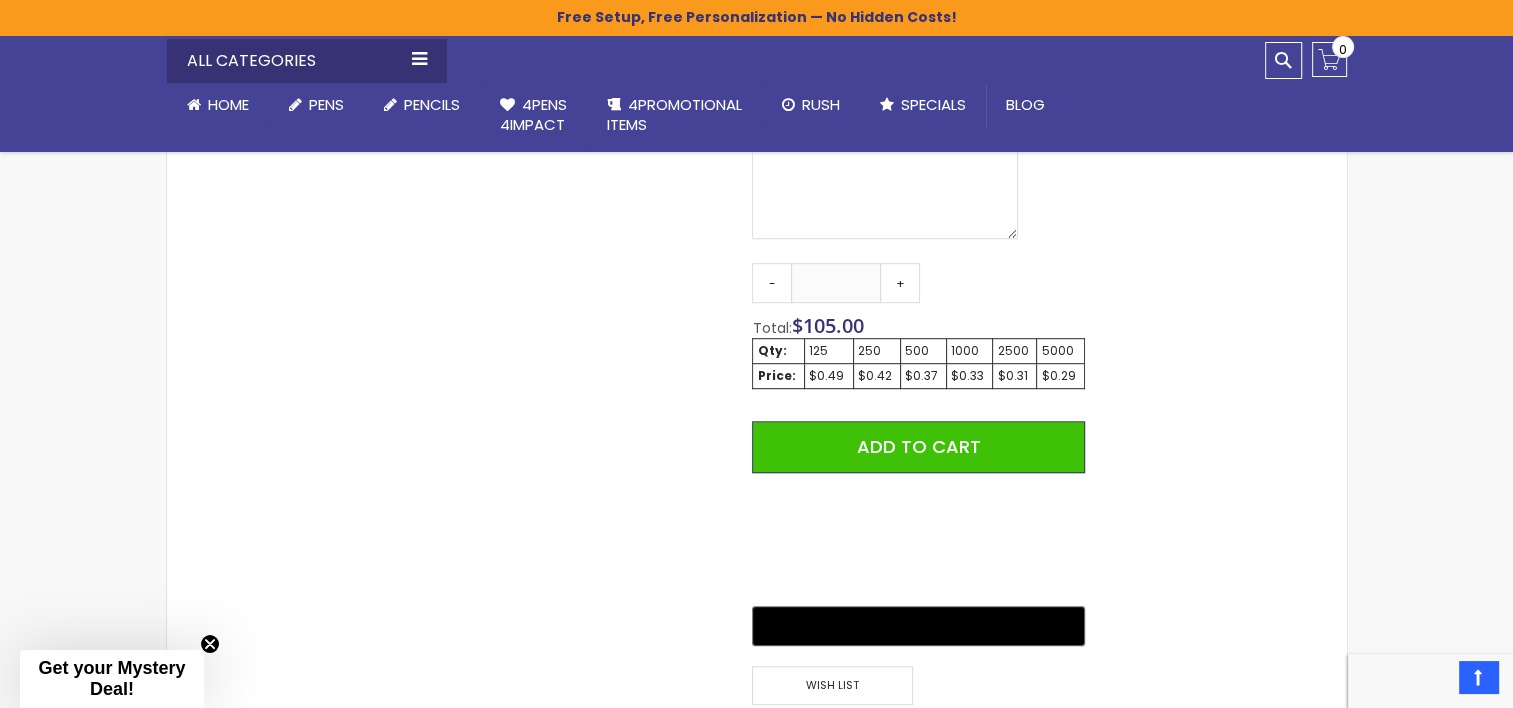 scroll, scrollTop: 1172, scrollLeft: 0, axis: vertical 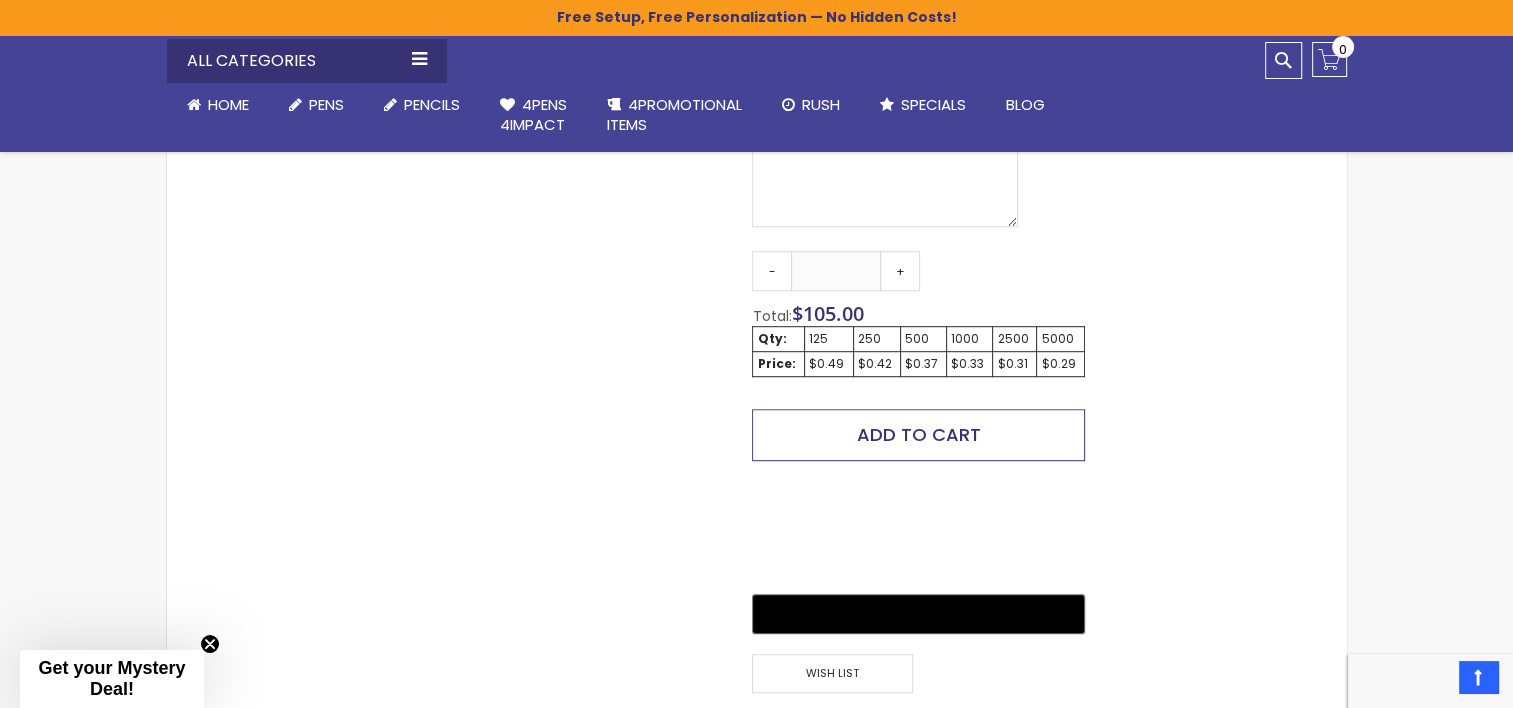 click on "Add to Cart" at bounding box center (919, 434) 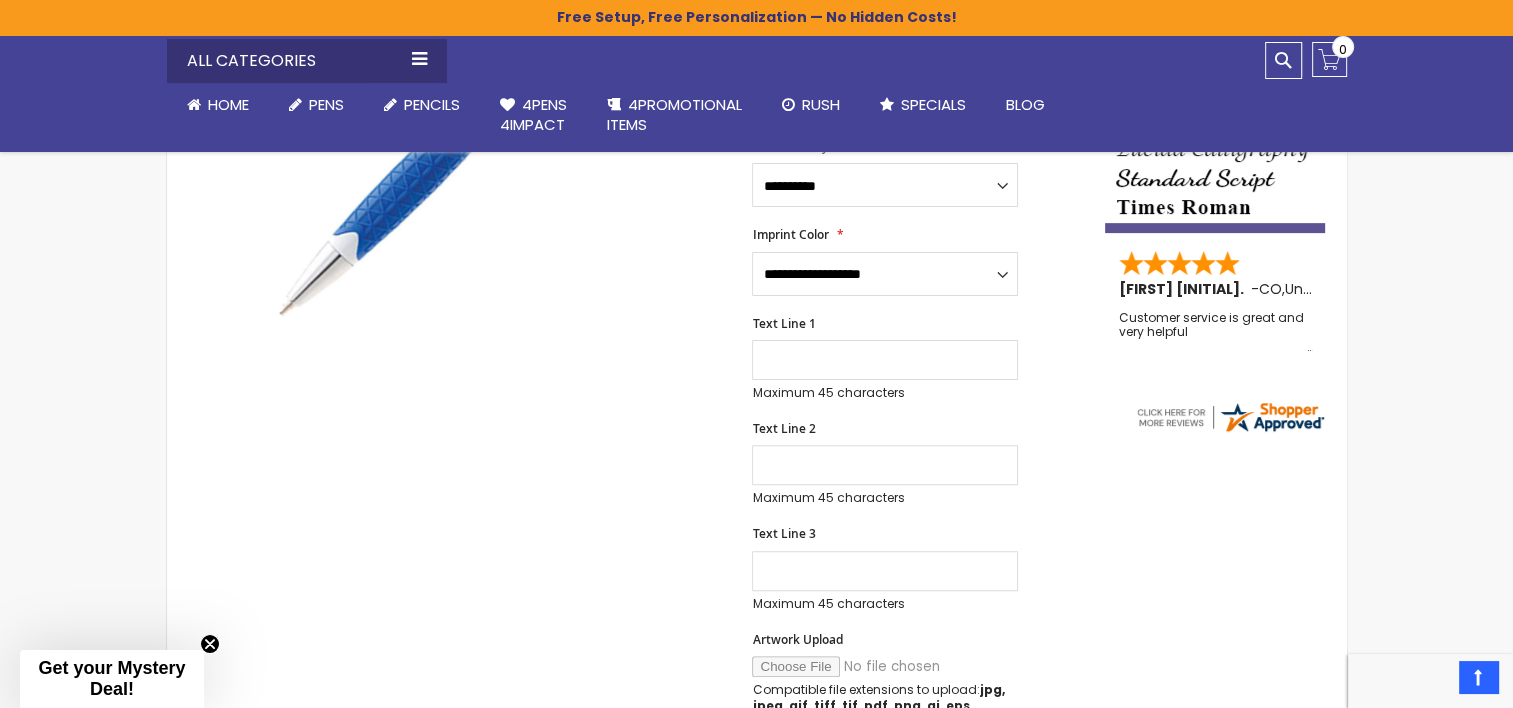 scroll, scrollTop: 480, scrollLeft: 0, axis: vertical 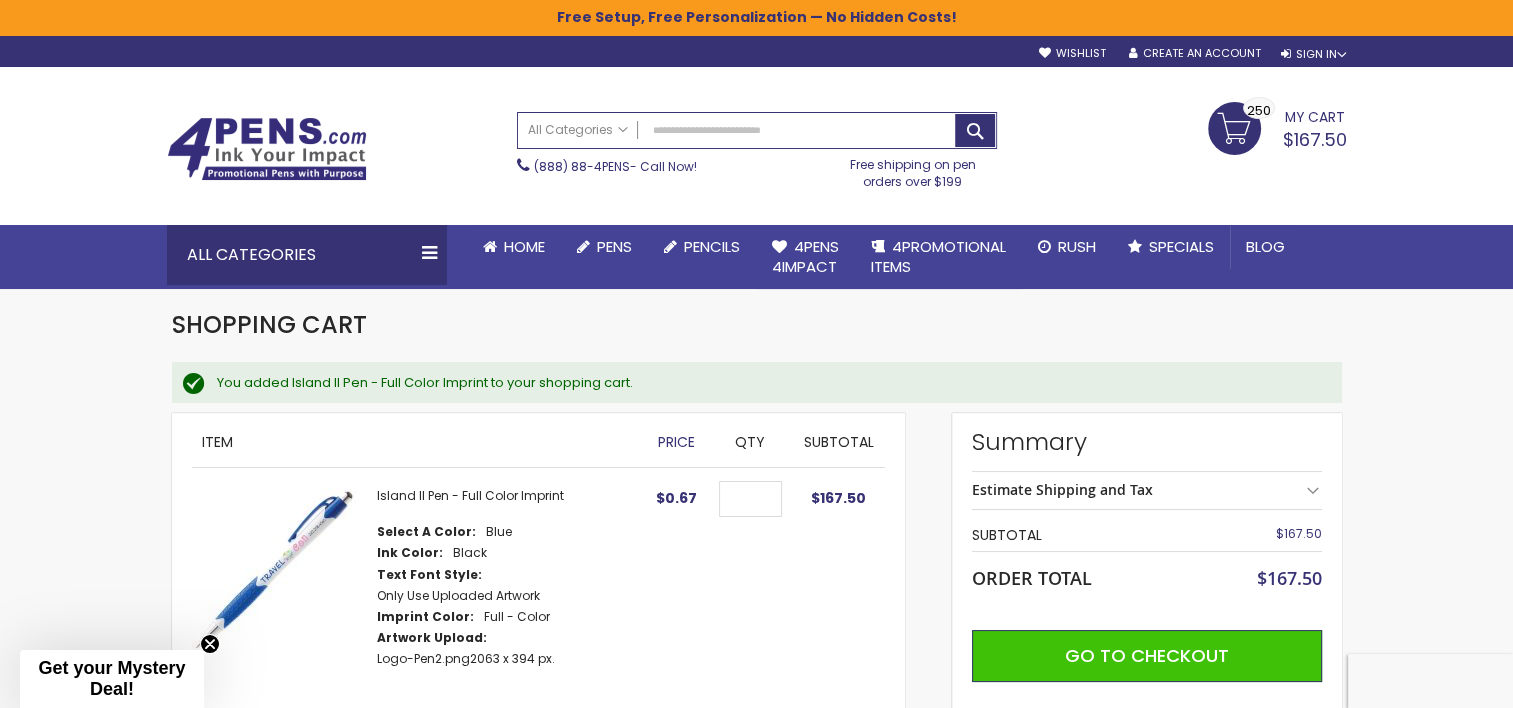 click on "Estimate Shipping and Tax" at bounding box center (1147, 490) 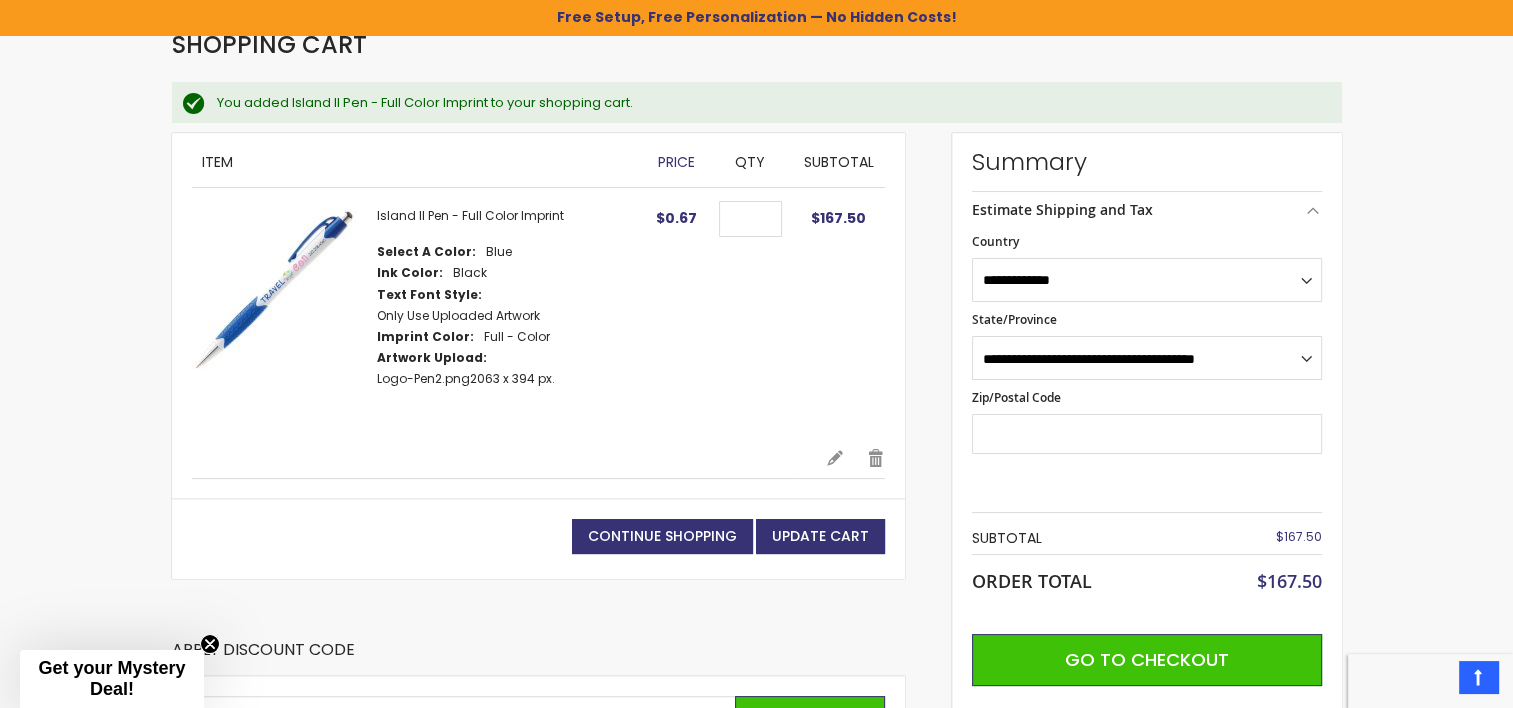 scroll, scrollTop: 266, scrollLeft: 0, axis: vertical 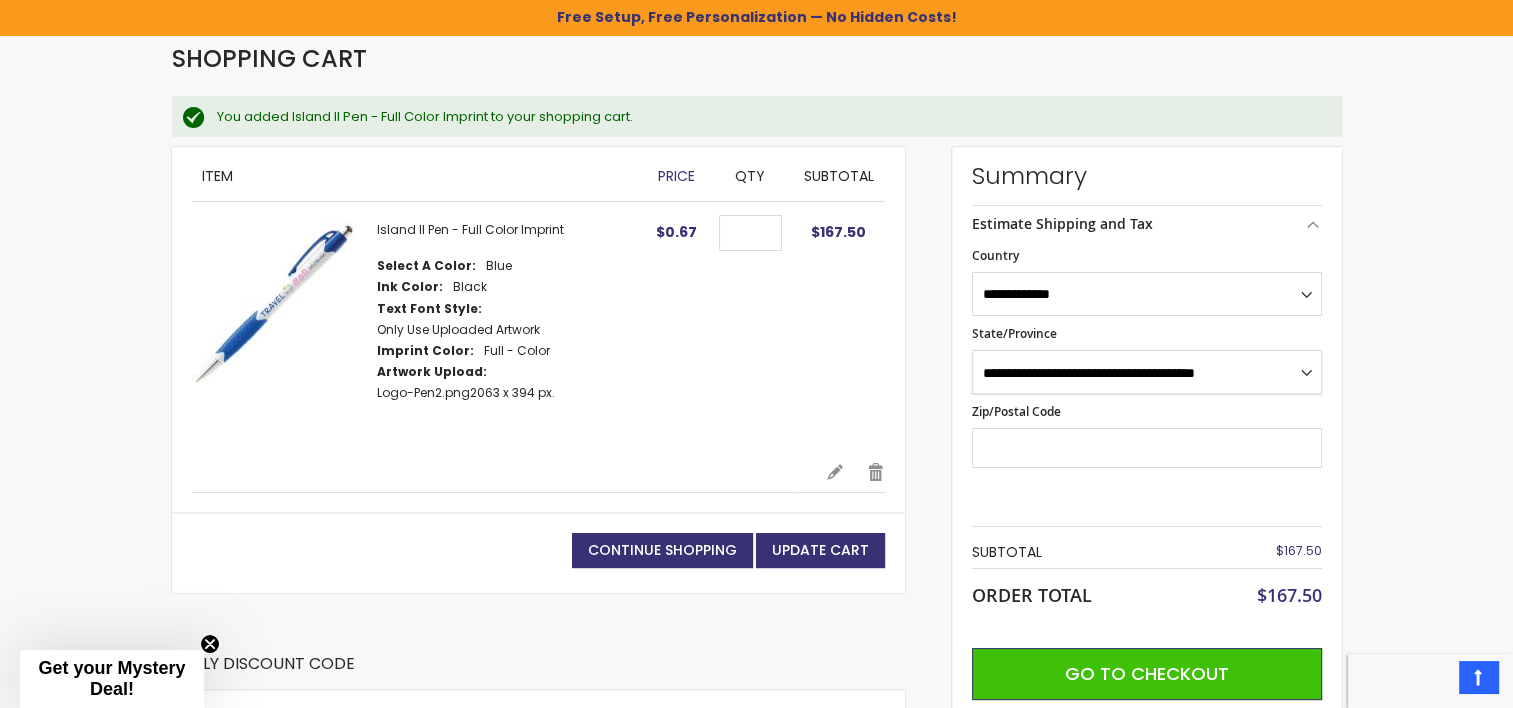 click on "**********" at bounding box center [1147, 372] 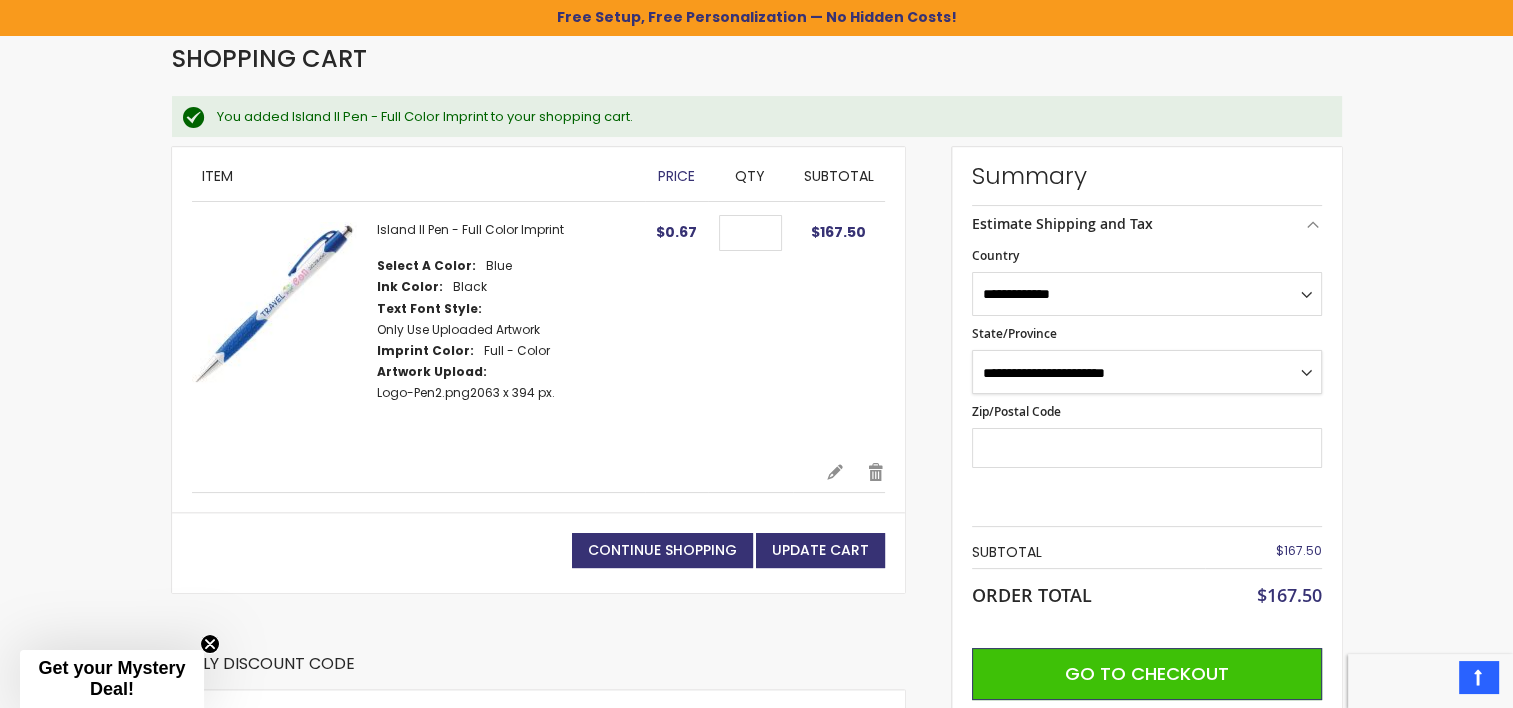 click on "**********" at bounding box center (1147, 372) 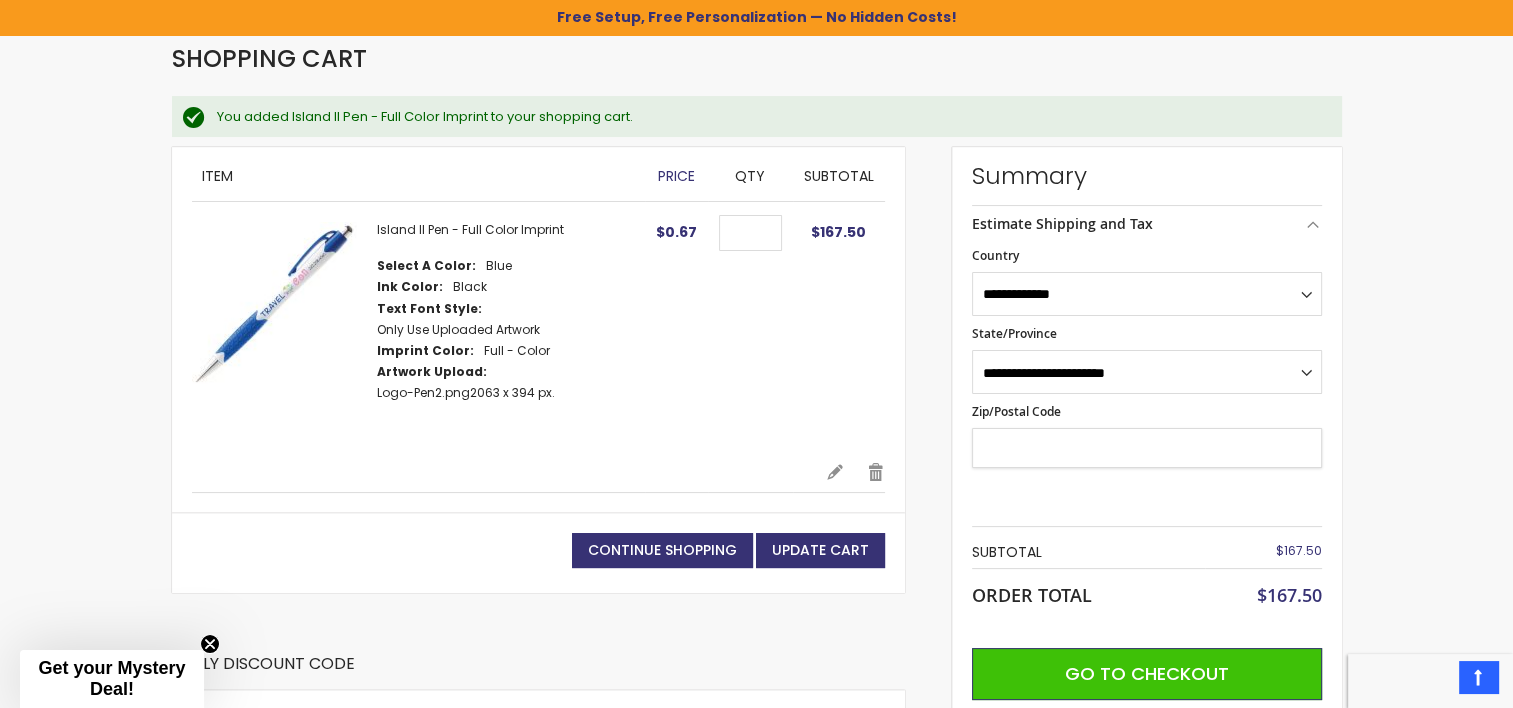 click on "Zip/Postal Code" at bounding box center (1147, 448) 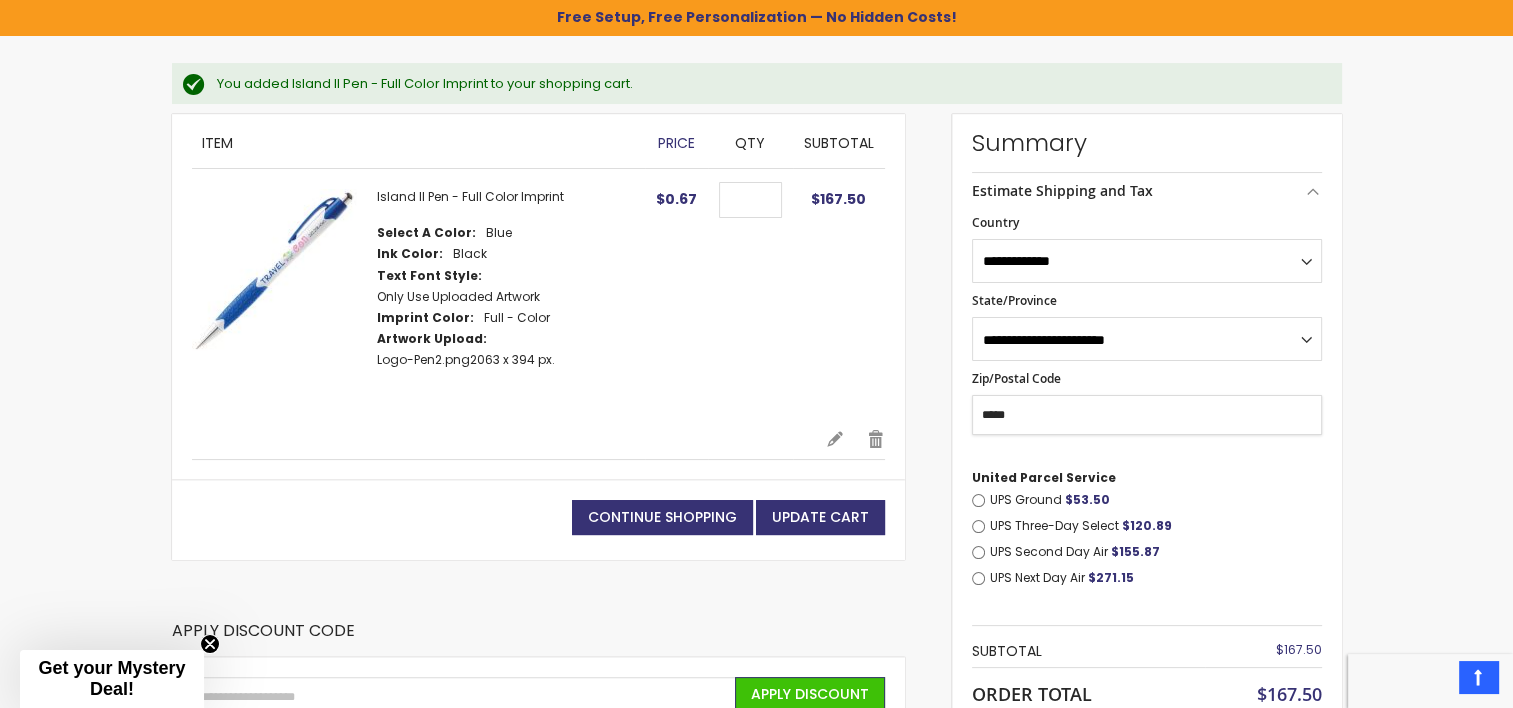 scroll, scrollTop: 268, scrollLeft: 0, axis: vertical 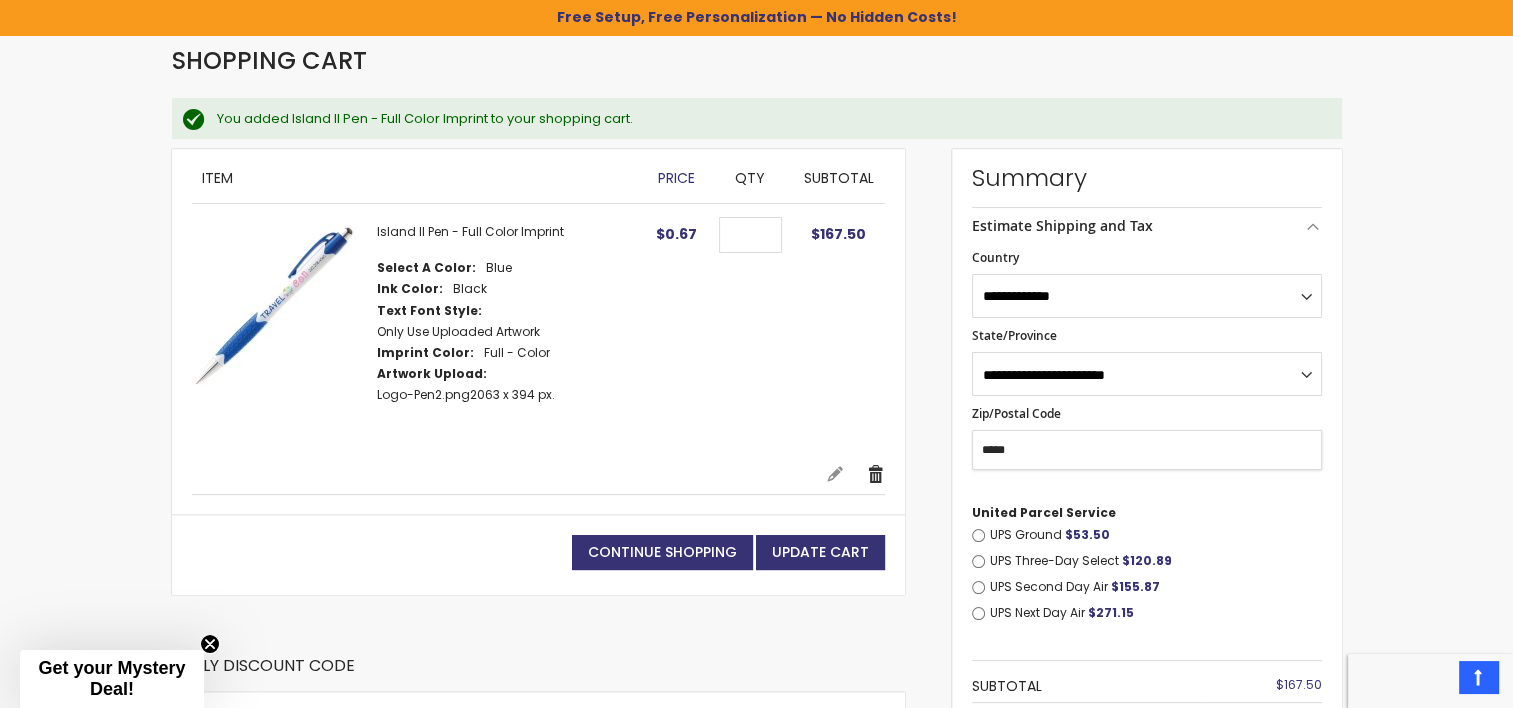 type on "*****" 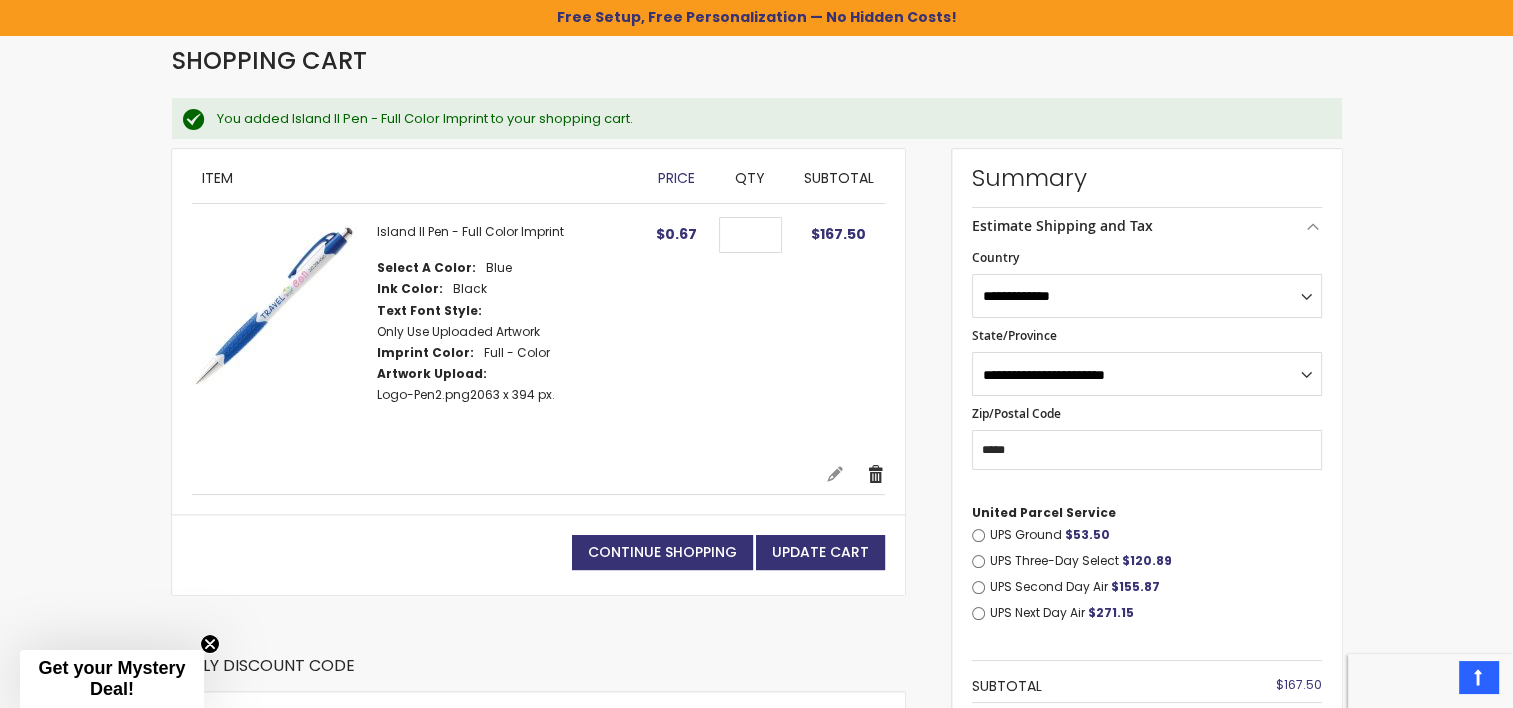 click on "Remove" at bounding box center (876, 474) 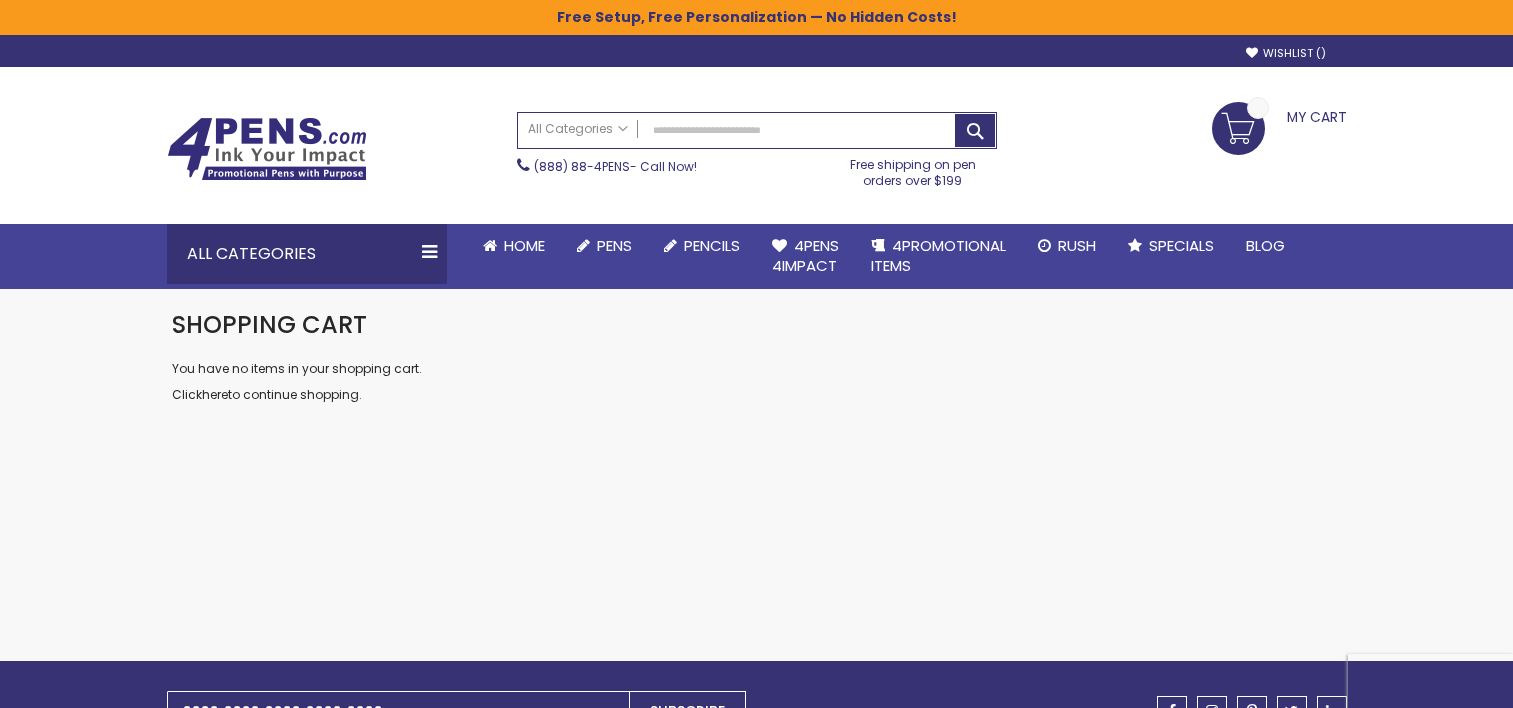 scroll, scrollTop: 0, scrollLeft: 0, axis: both 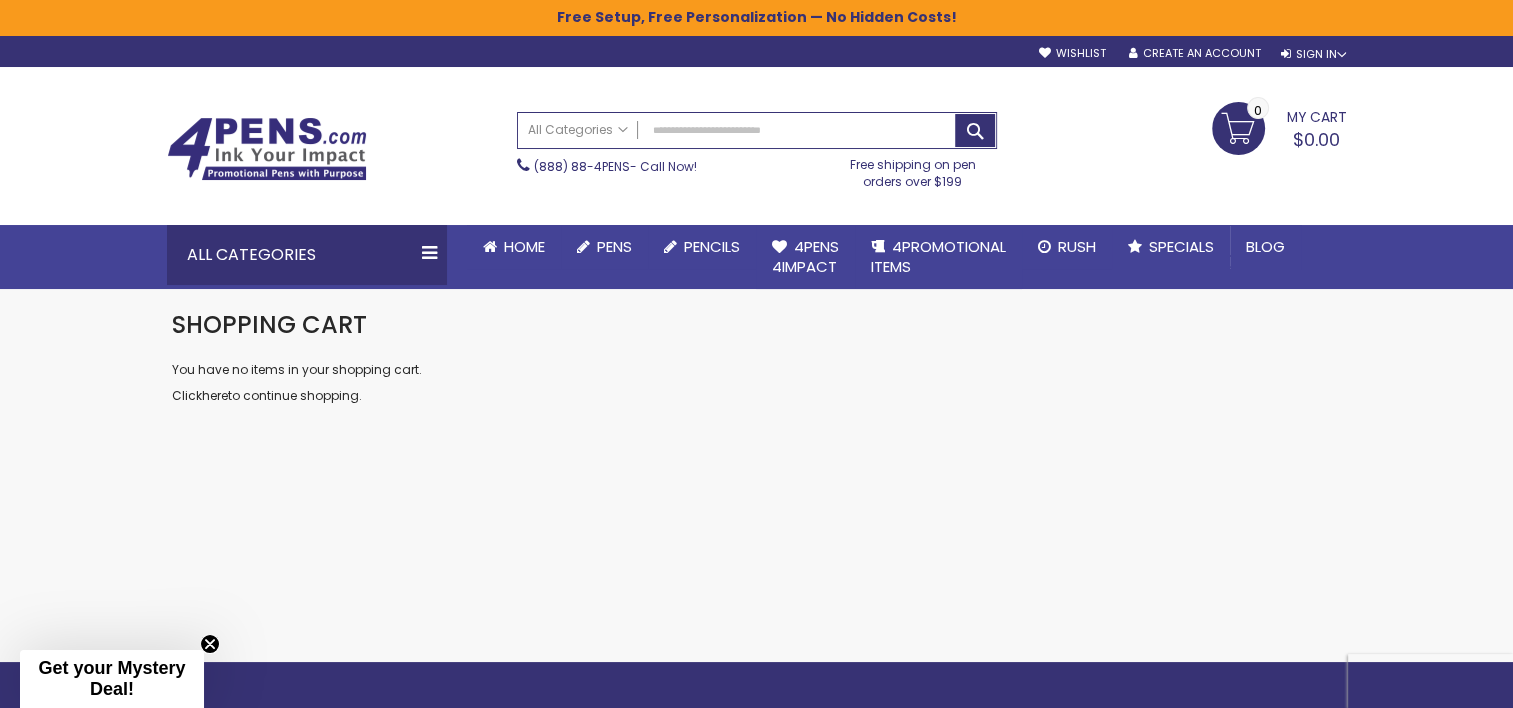 drag, startPoint x: 1500, startPoint y: 368, endPoint x: 1513, endPoint y: 453, distance: 85.98837 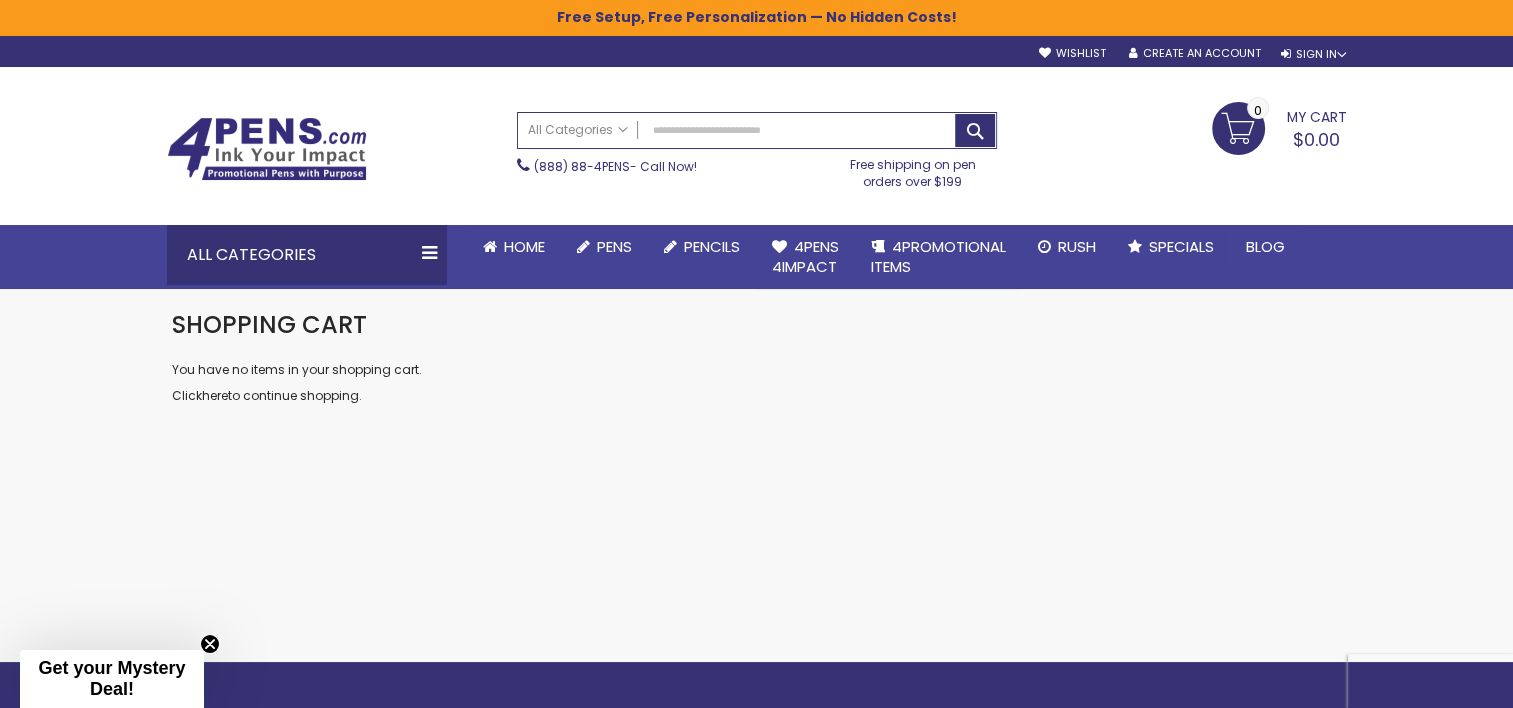click on "Checkout as a new customer
Creating an account has many benefits:
See order and shipping status
Track order history
Check out faster
Create an Account
Checkout using your account
Email Address
Password
Sign In" at bounding box center (757, 512) 